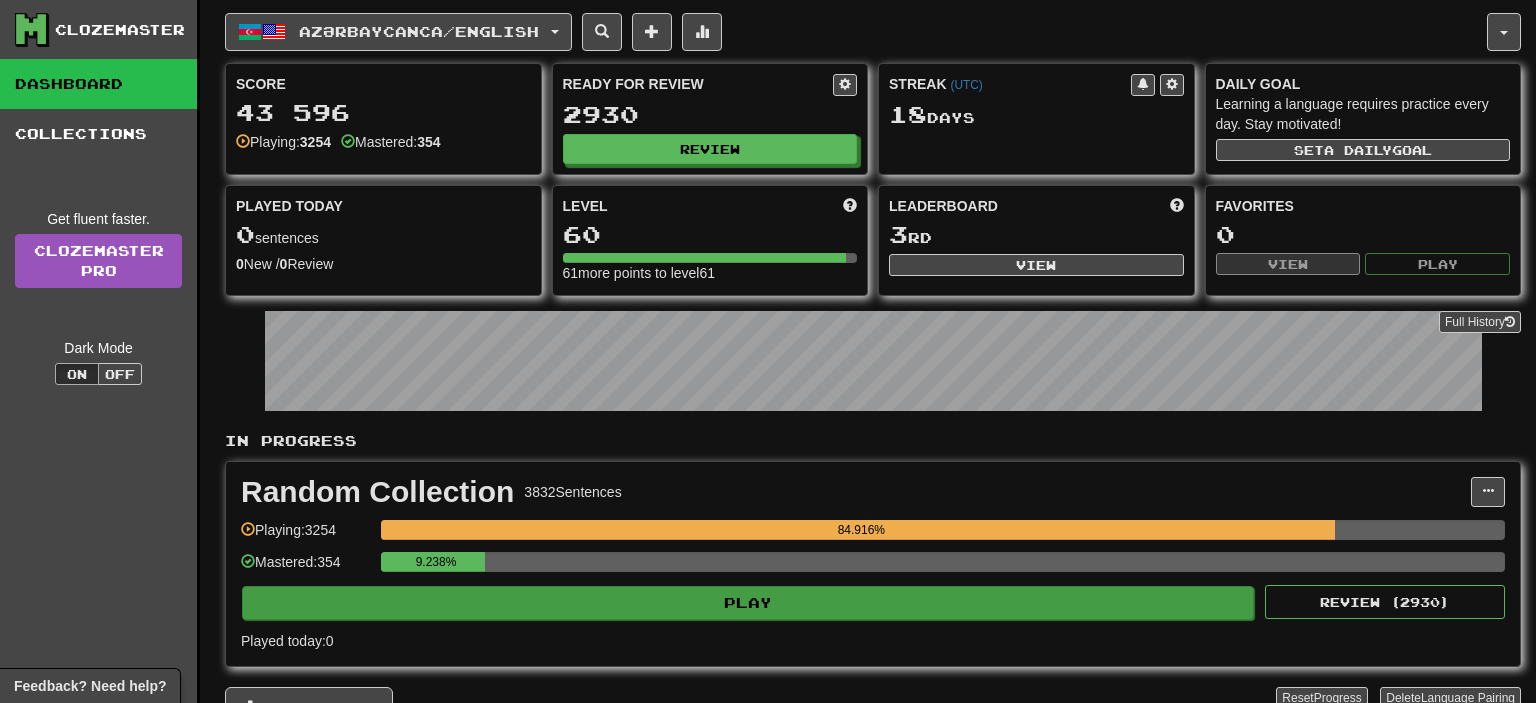 scroll, scrollTop: 0, scrollLeft: 0, axis: both 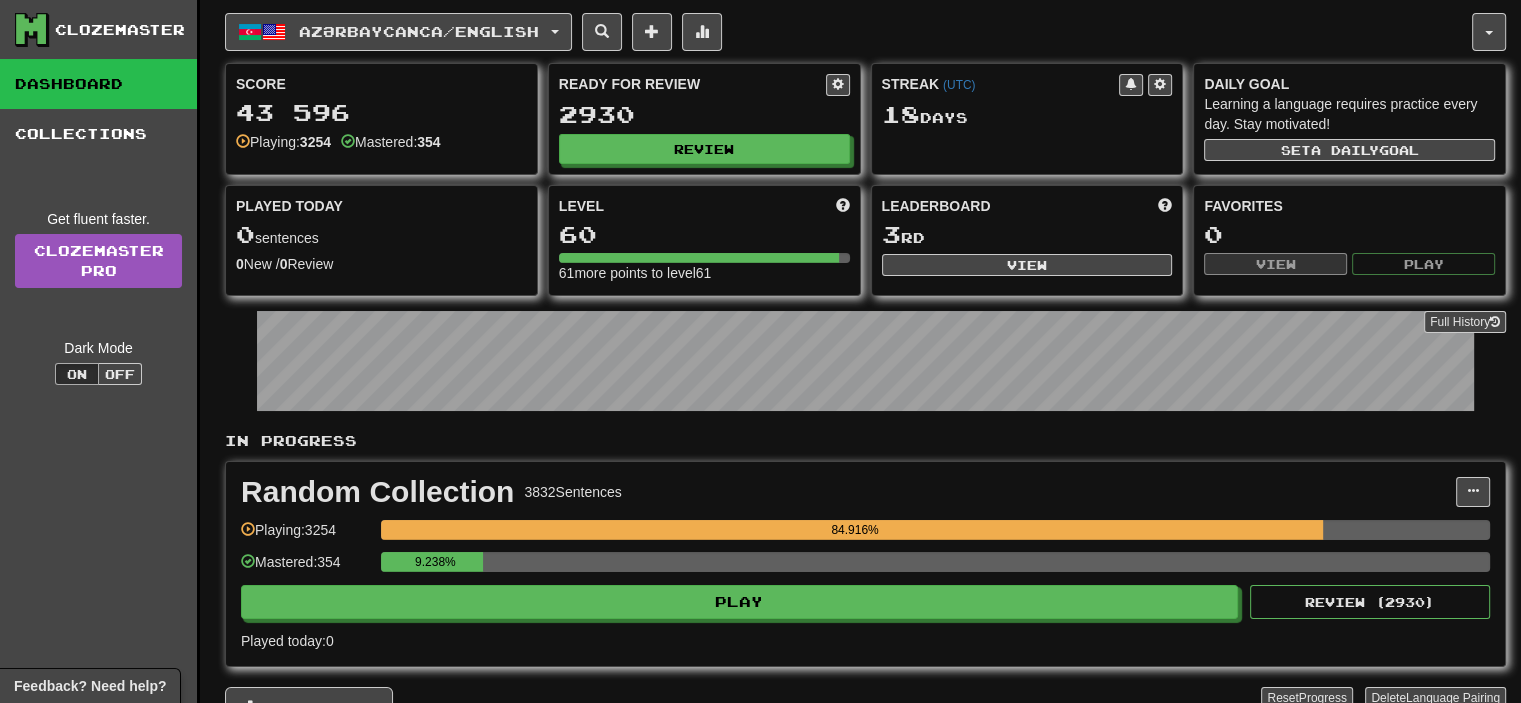 click on "Played today:  0" at bounding box center (865, 641) 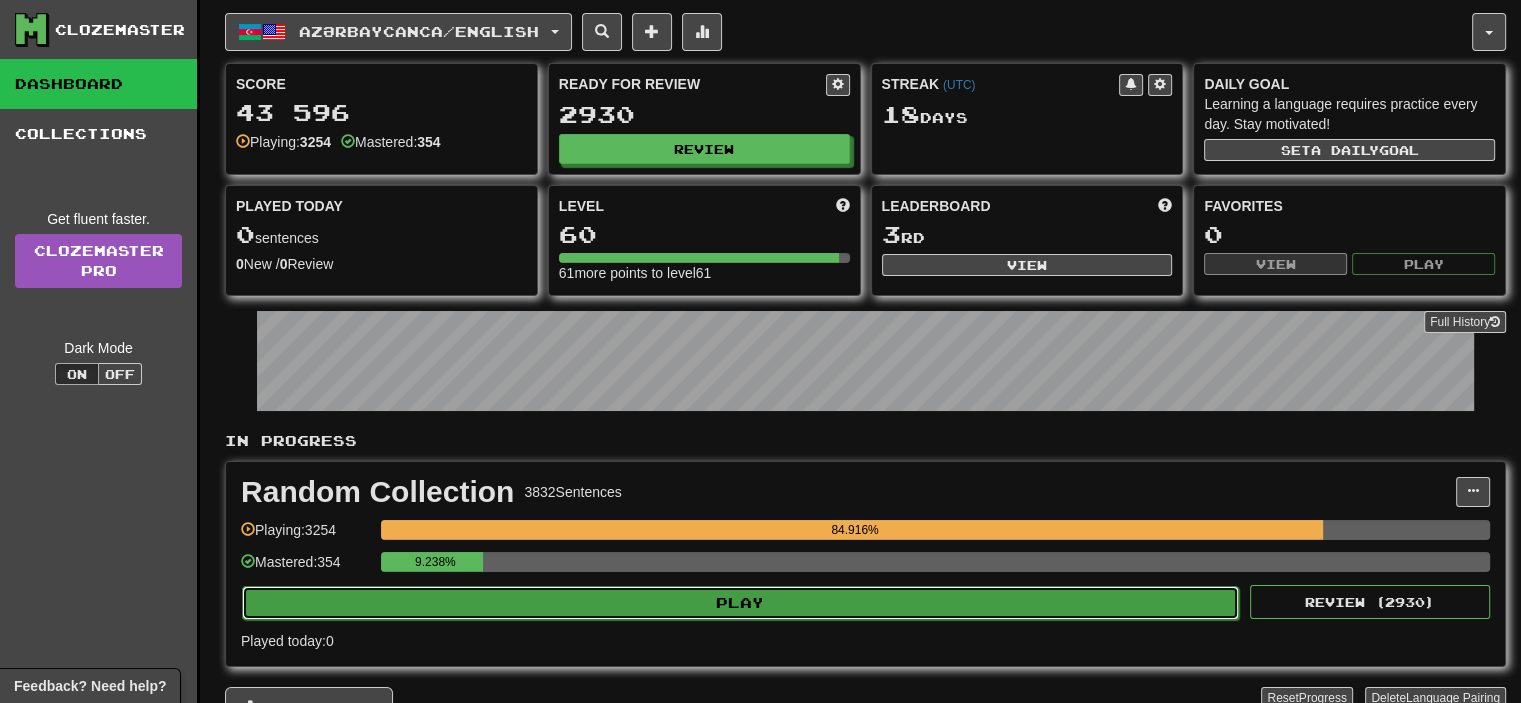 click on "Play" at bounding box center [740, 603] 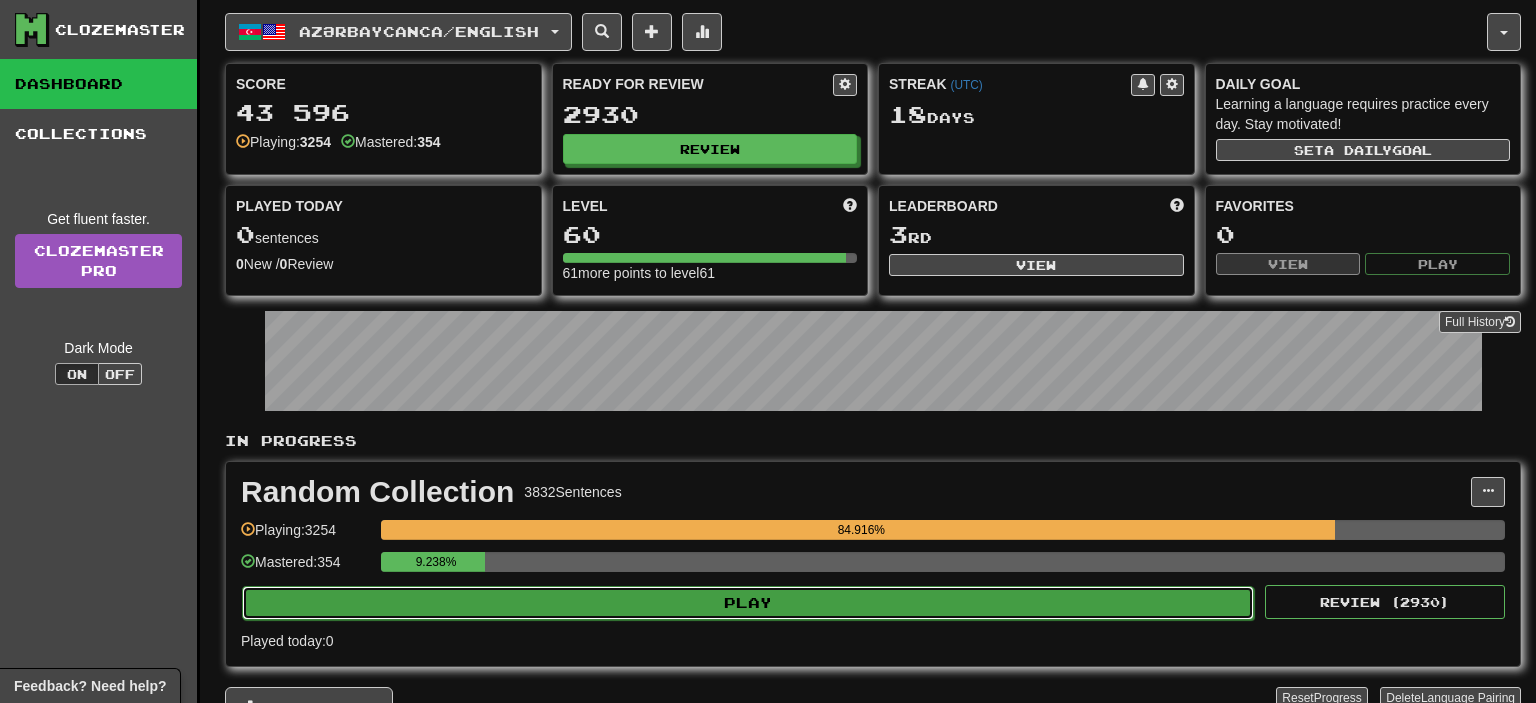 select on "**" 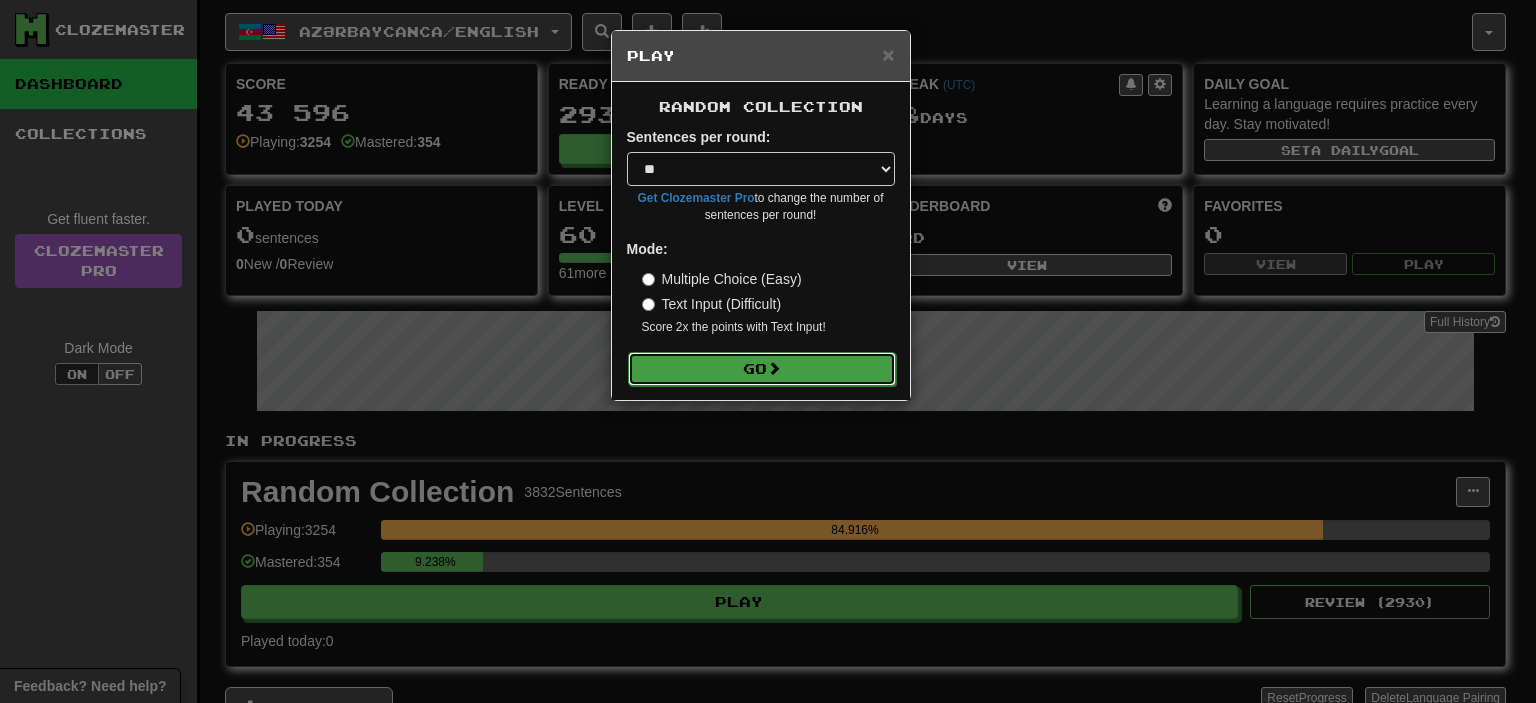 click on "Go" at bounding box center (762, 369) 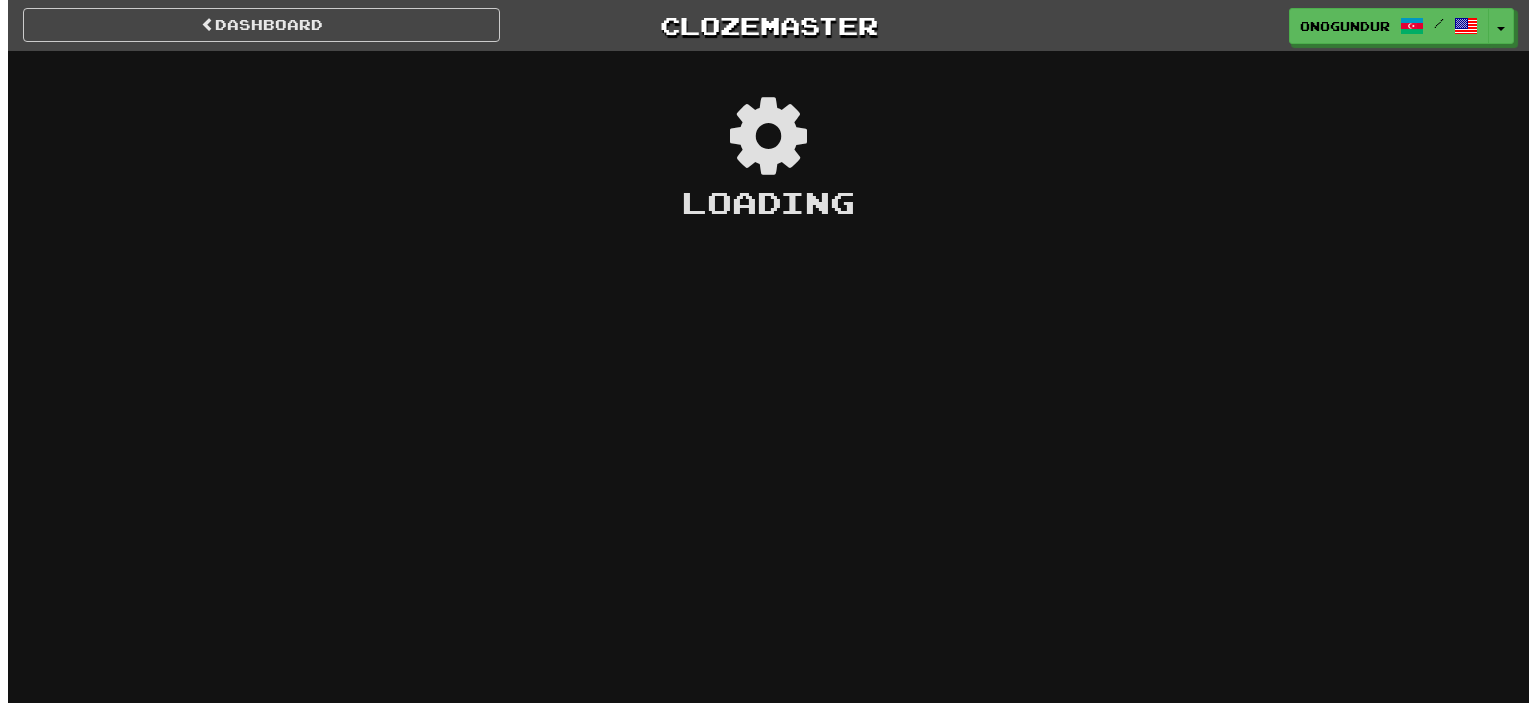 scroll, scrollTop: 0, scrollLeft: 0, axis: both 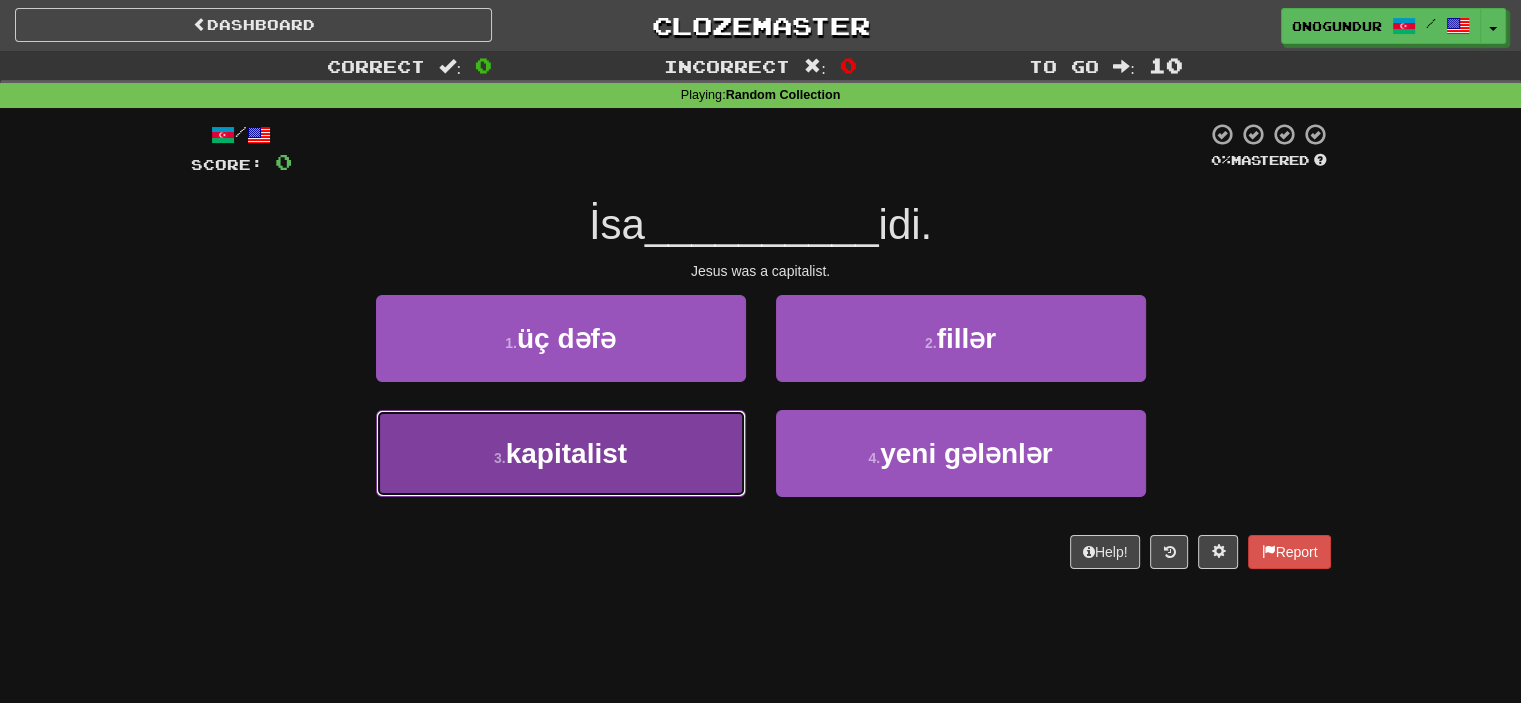 click on "3 . kapitalist" at bounding box center (561, 453) 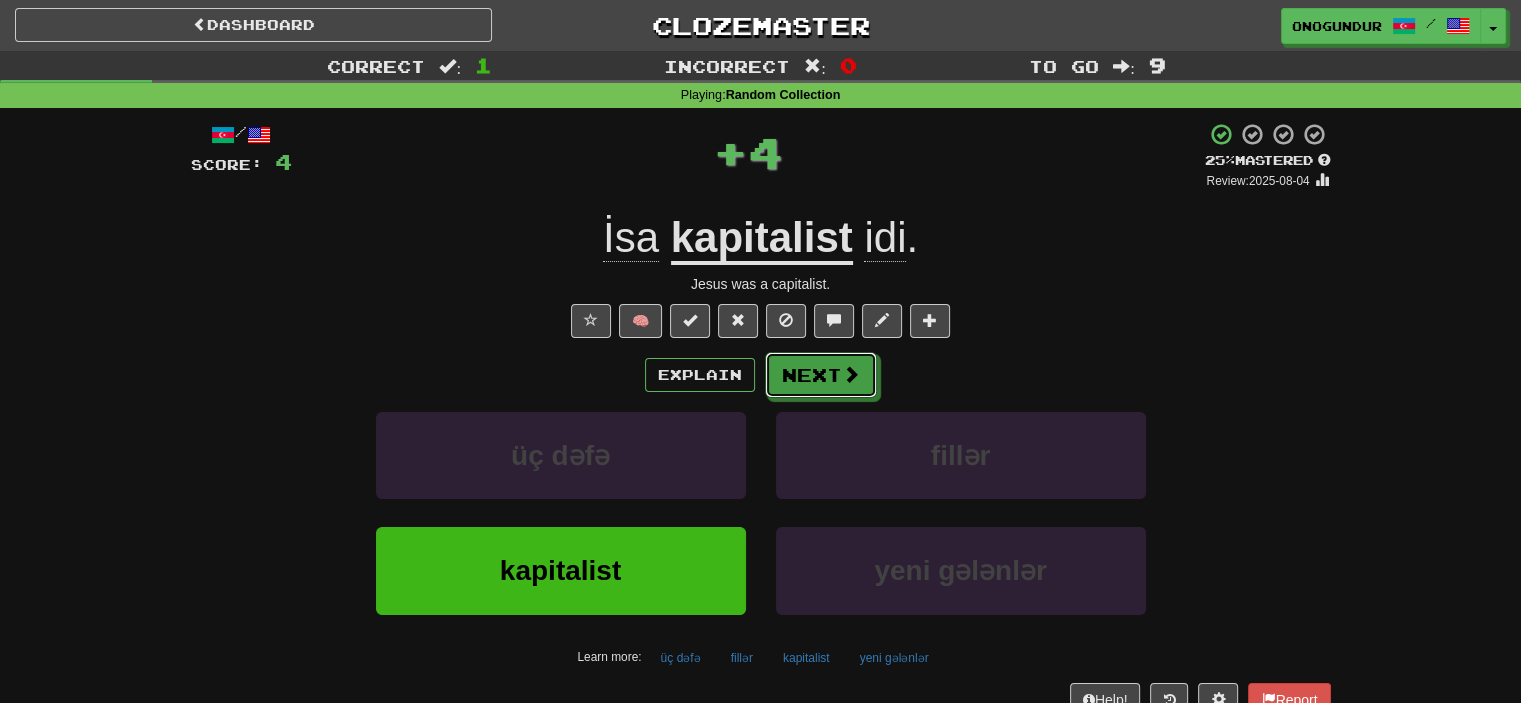 click on "Next" at bounding box center (821, 375) 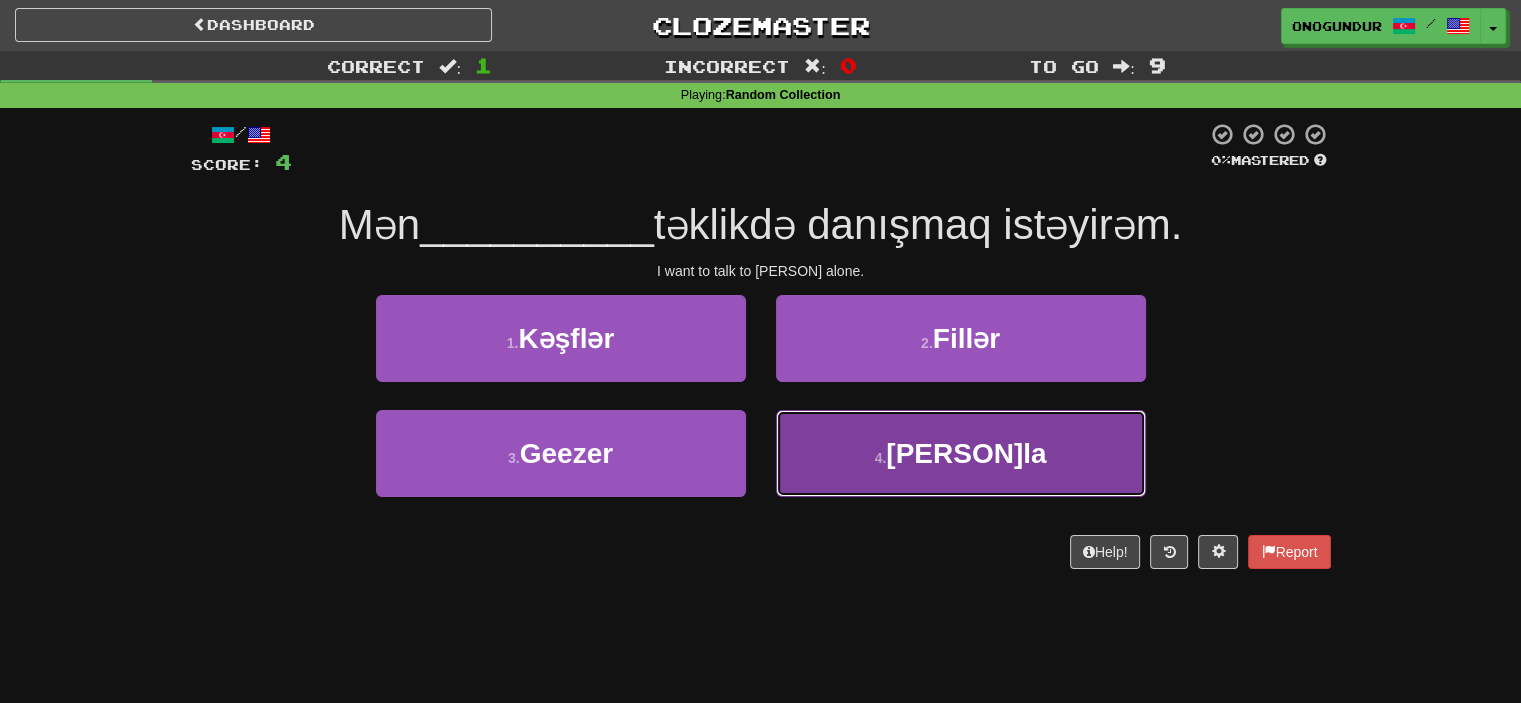 drag, startPoint x: 855, startPoint y: 469, endPoint x: 837, endPoint y: 413, distance: 58.821766 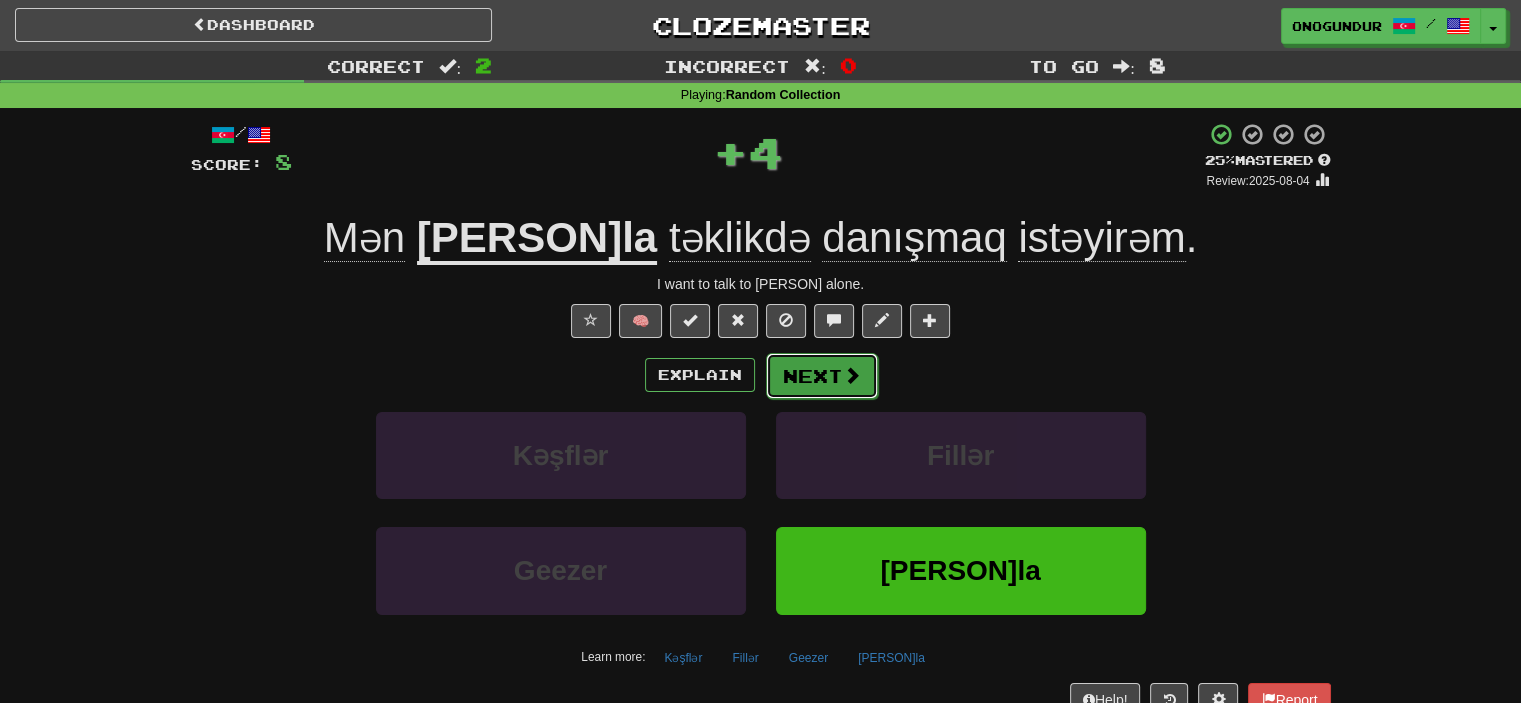 click on "Next" at bounding box center [822, 376] 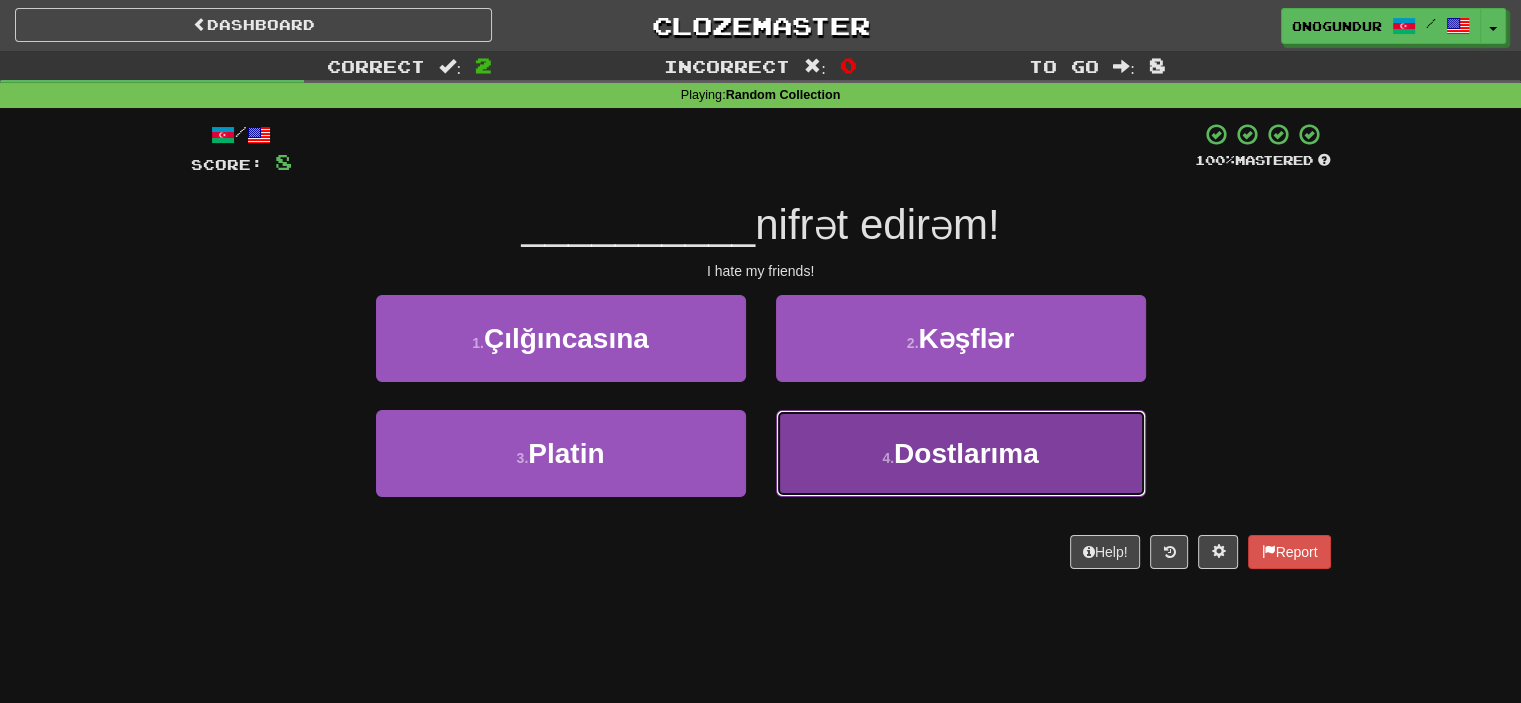 click on "4 . Dostlarıma" at bounding box center (961, 453) 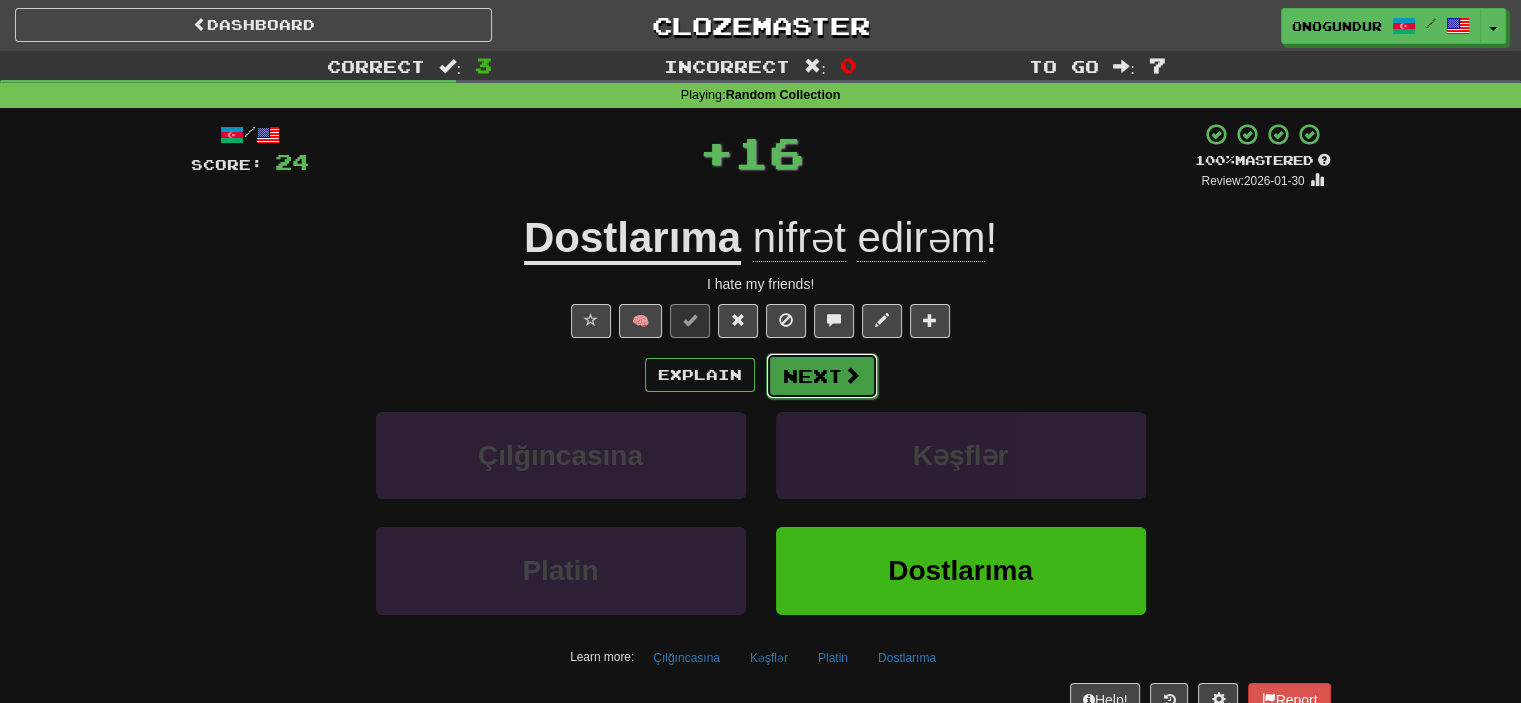click on "Next" at bounding box center [822, 376] 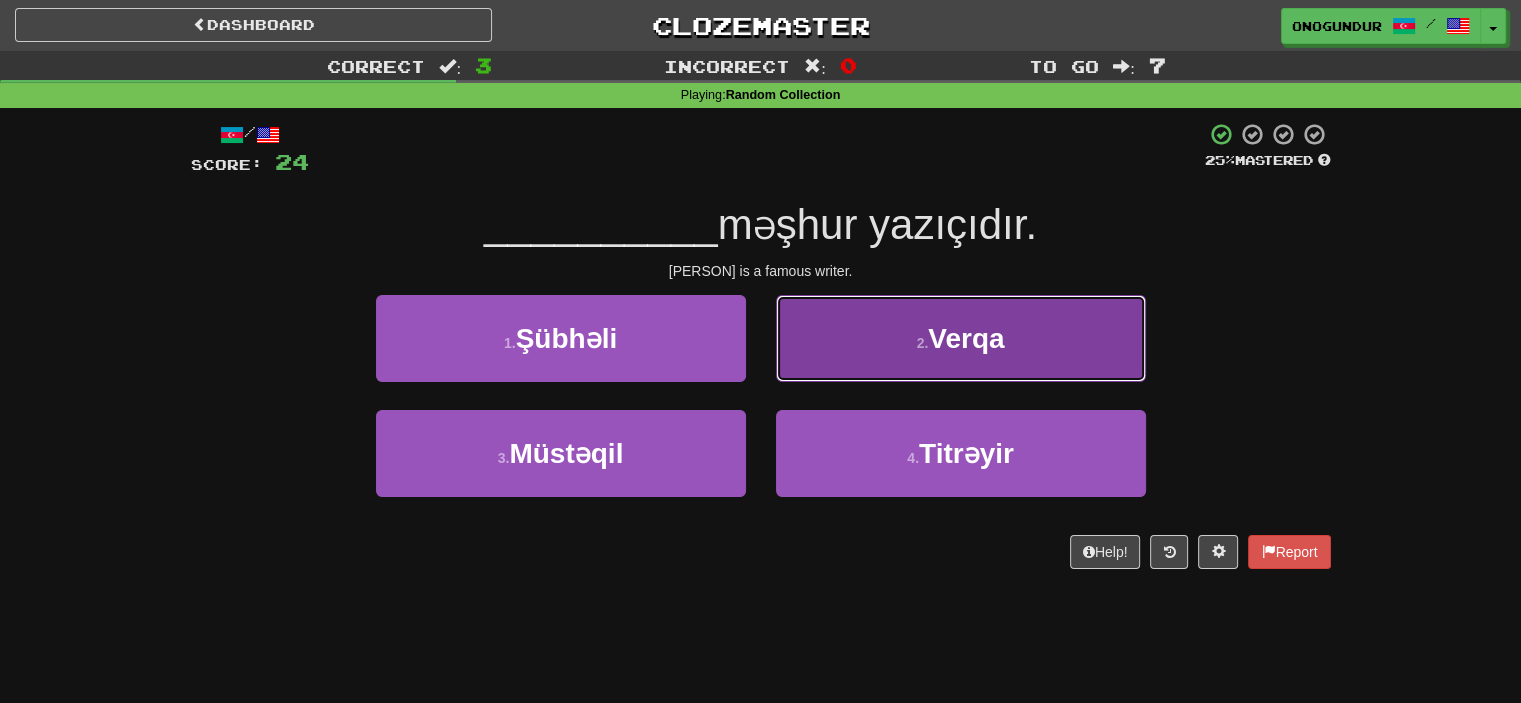 click on "2 . Verqa" at bounding box center [961, 338] 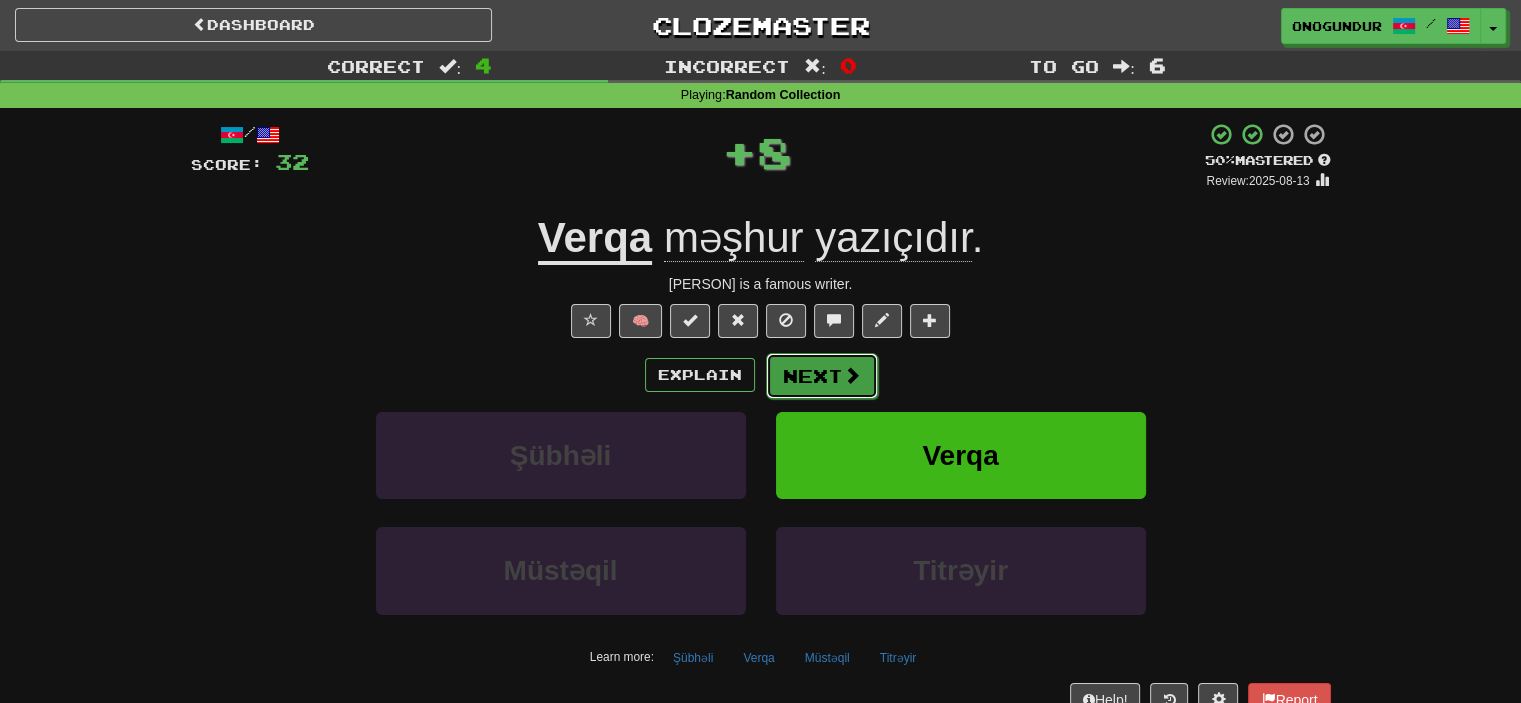 click on "Next" at bounding box center (822, 376) 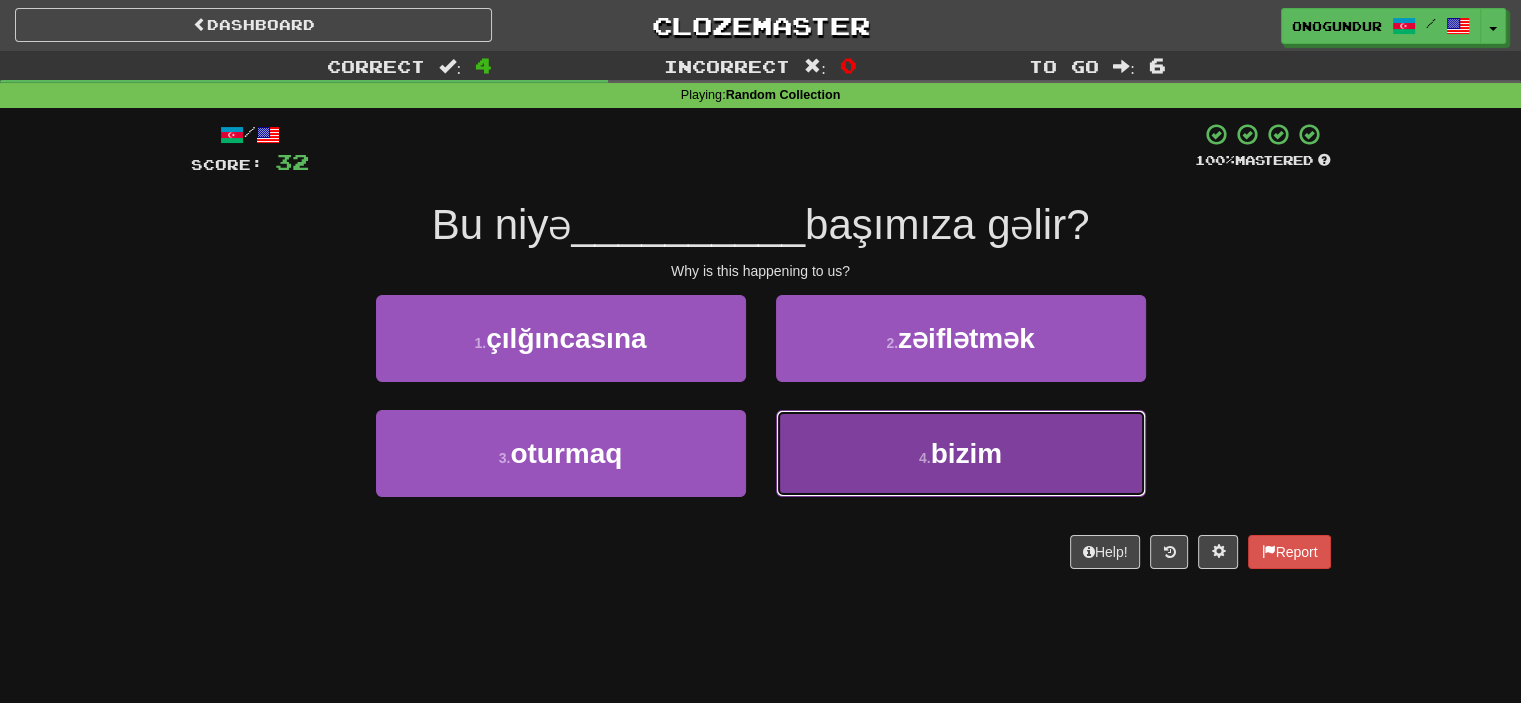 click on "4 . bizim" at bounding box center [961, 453] 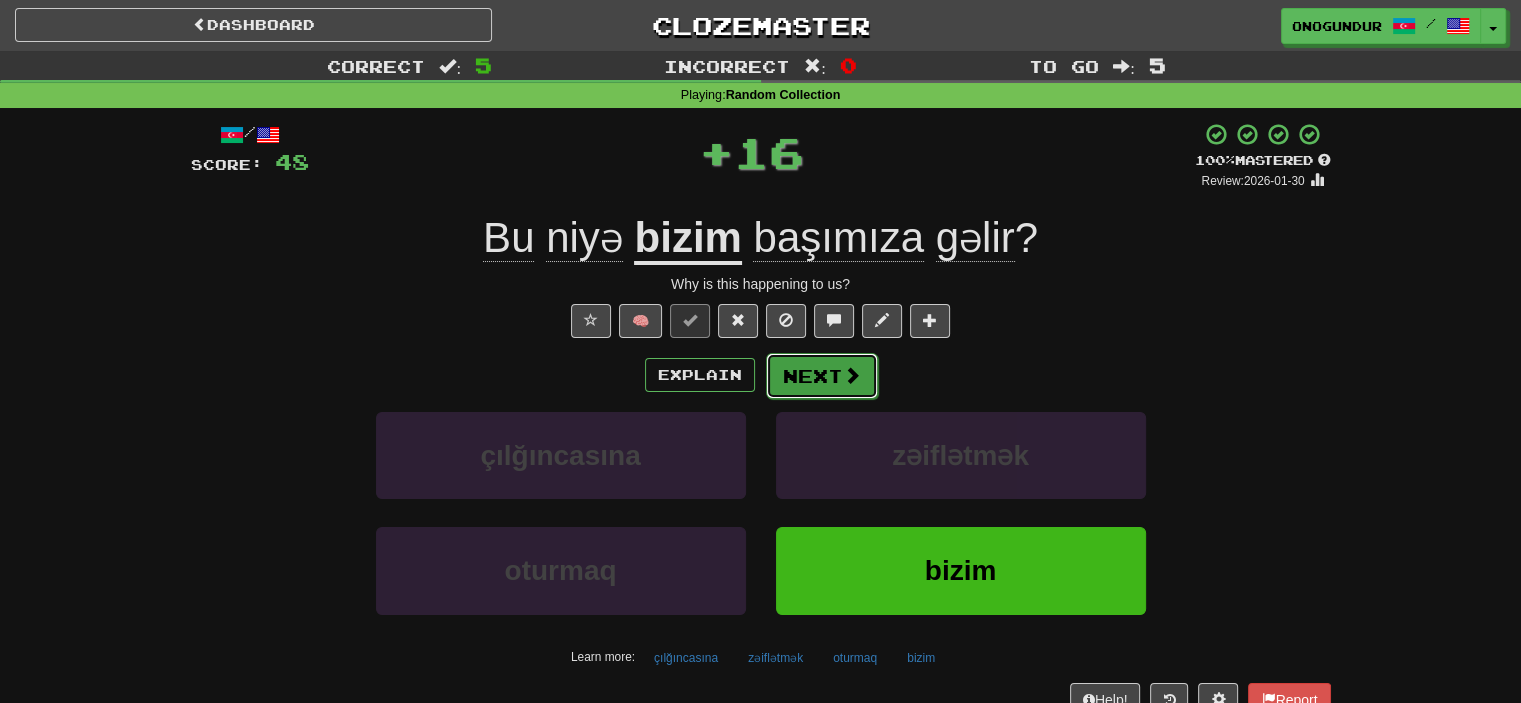 click on "Next" at bounding box center (822, 376) 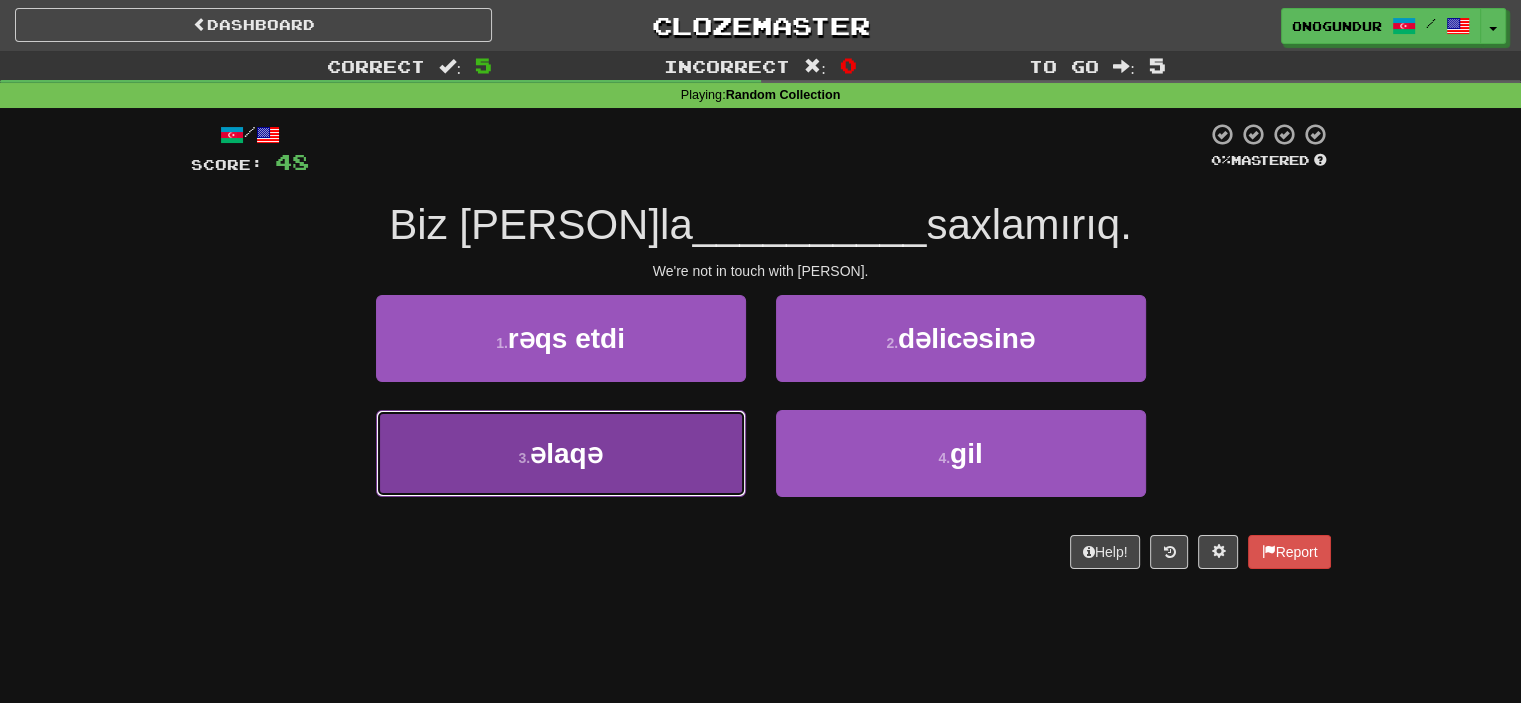 click on "3 . əlaqə" at bounding box center (561, 453) 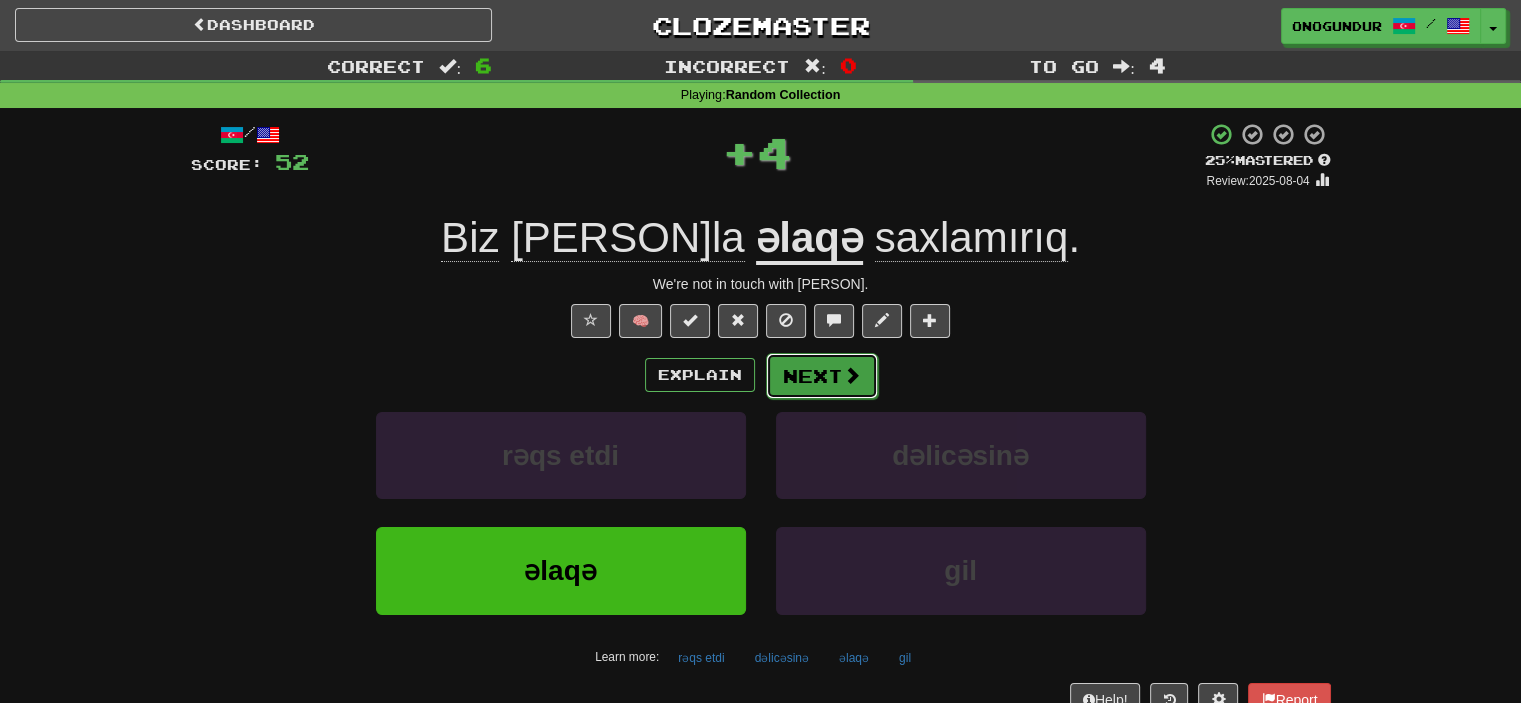 click on "Next" at bounding box center [822, 376] 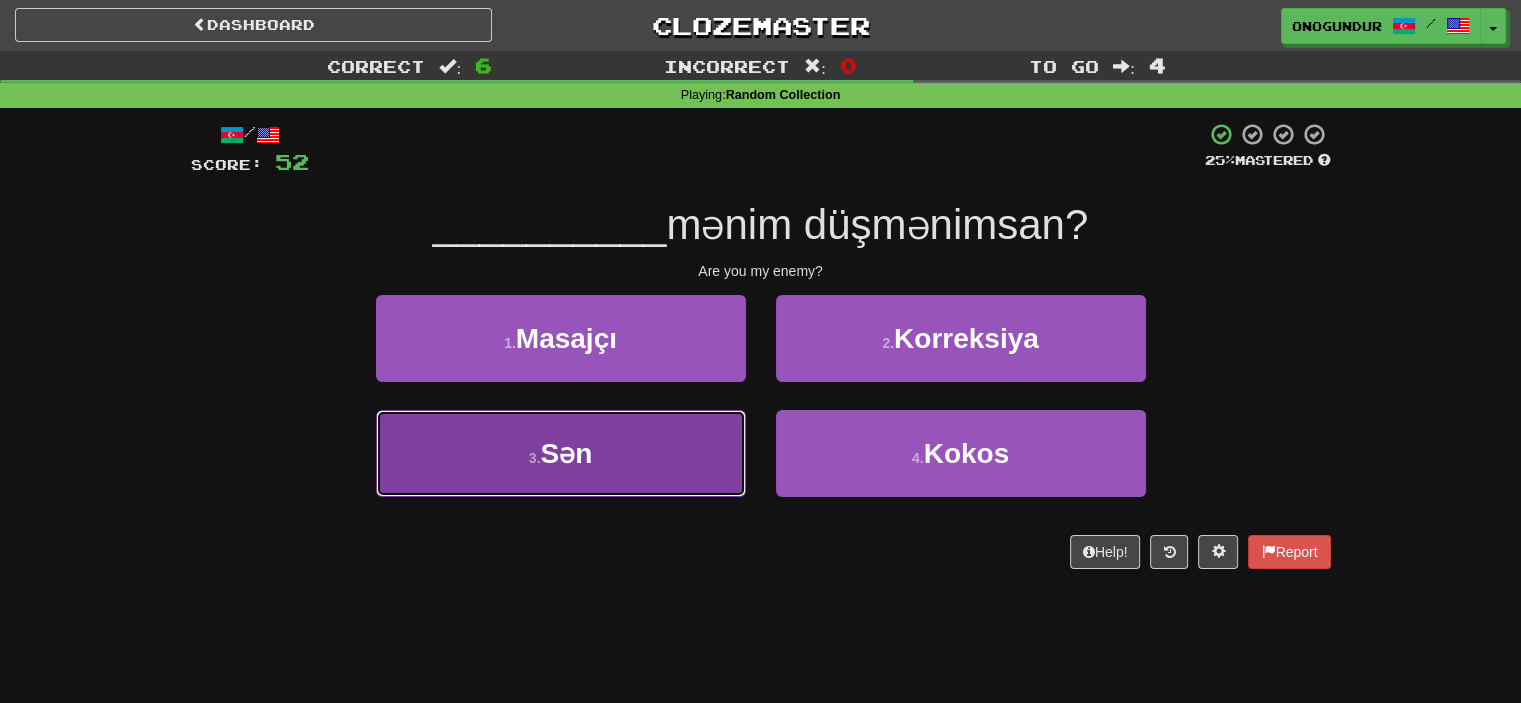 click on "3 . Sən" at bounding box center (561, 453) 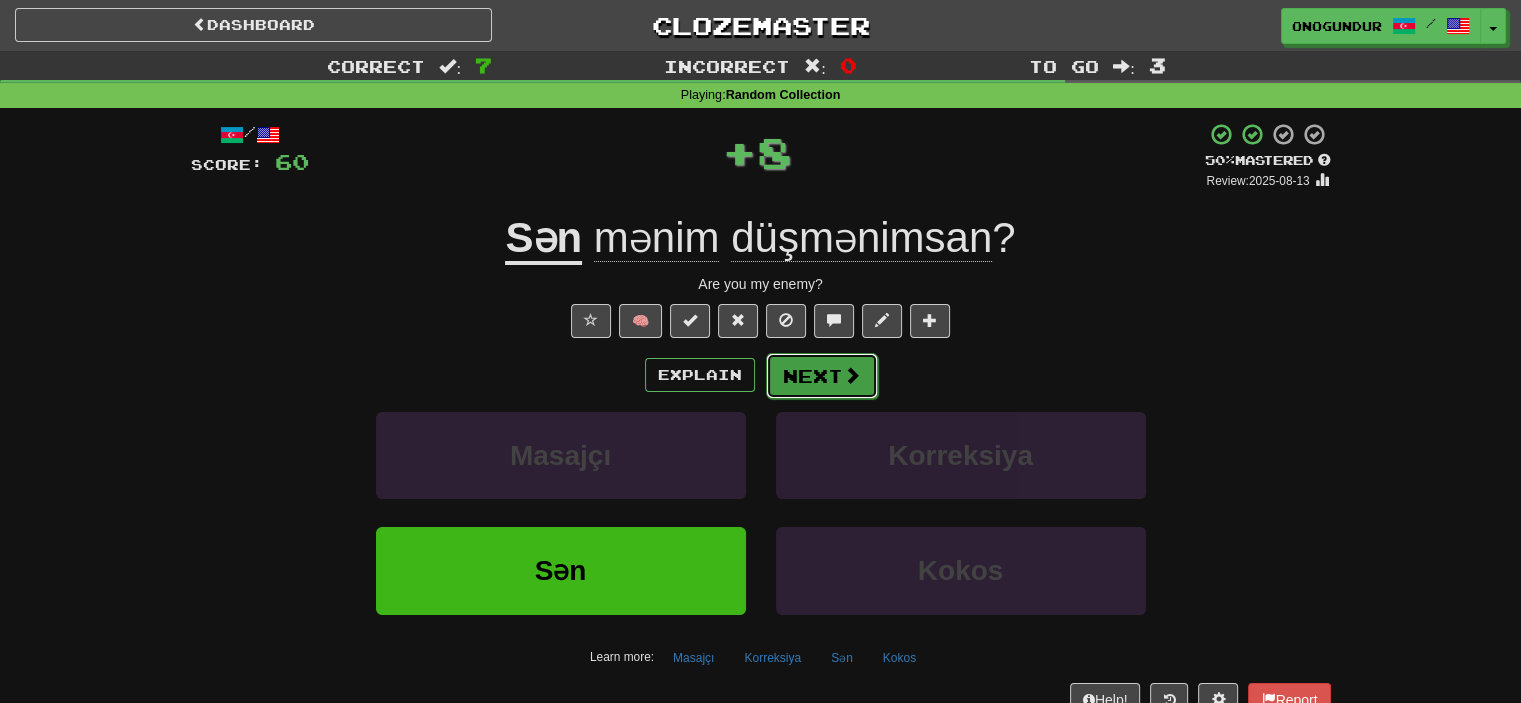 click on "Next" at bounding box center (822, 376) 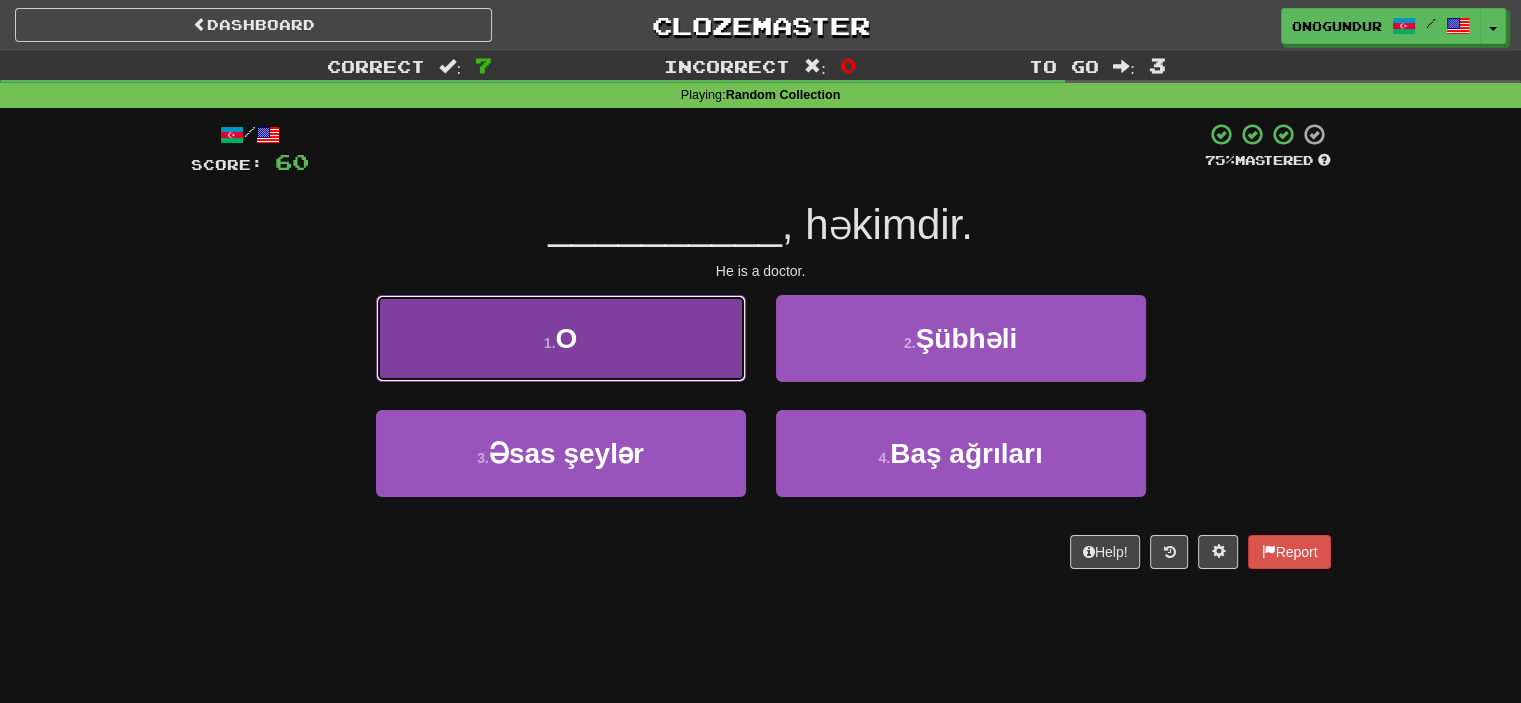 drag, startPoint x: 718, startPoint y: 342, endPoint x: 736, endPoint y: 347, distance: 18.681541 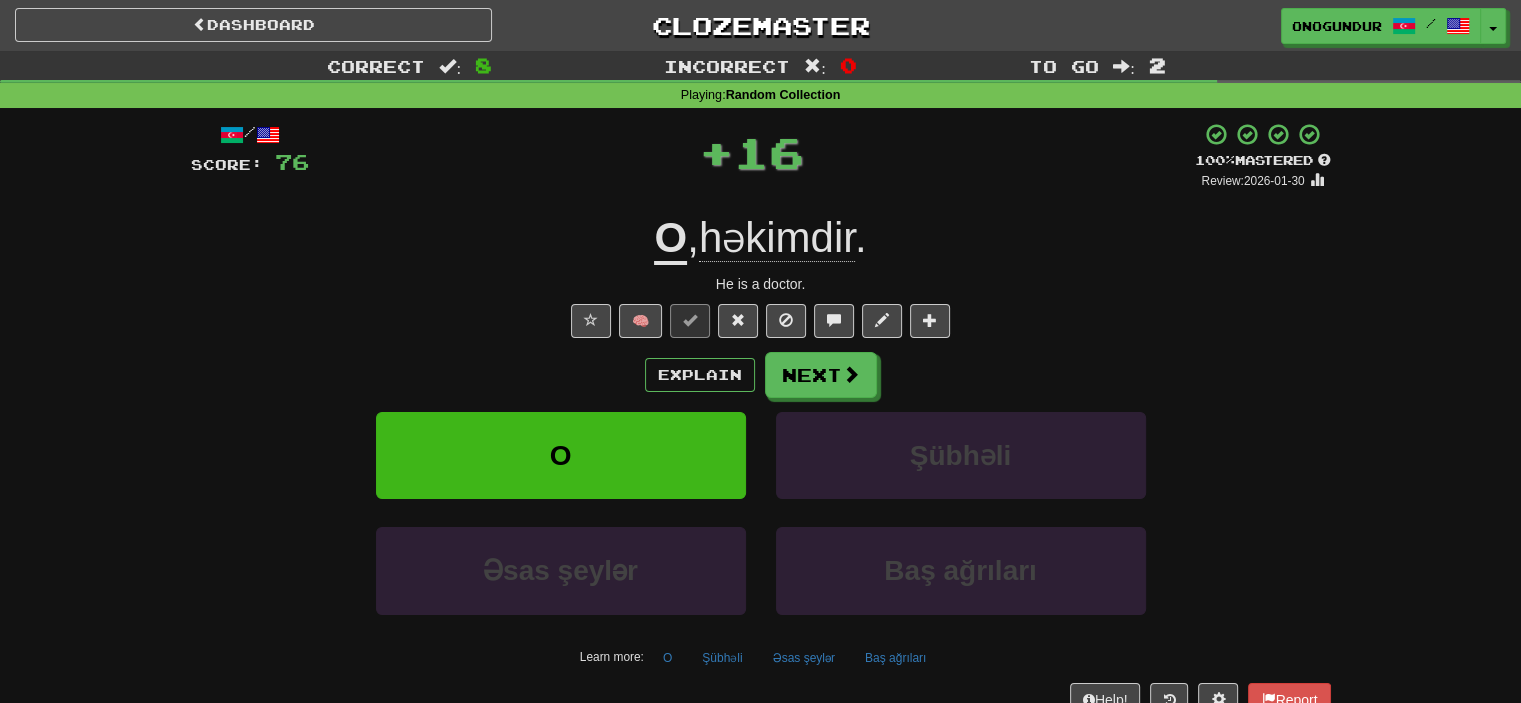 click on "Explain Next" at bounding box center [761, 375] 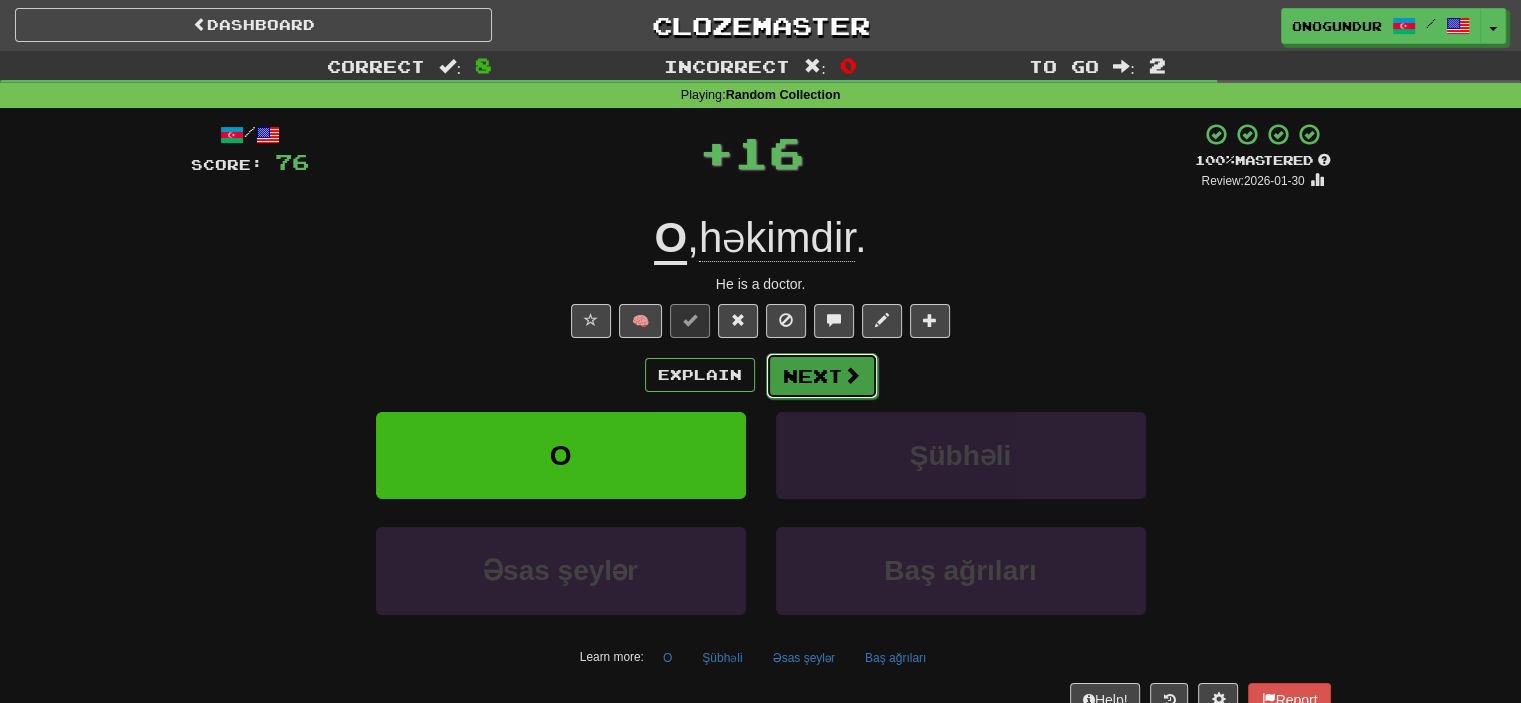 click on "Next" at bounding box center [822, 376] 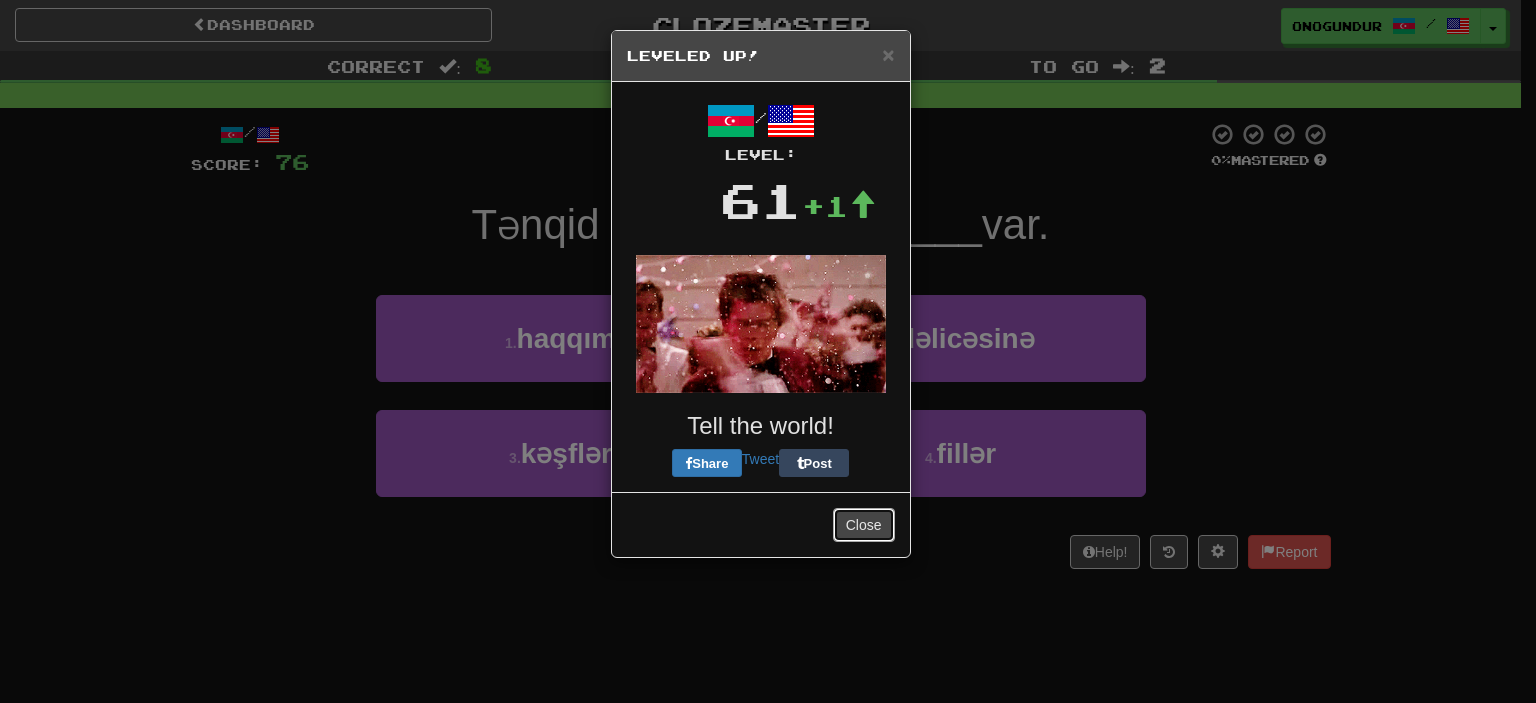 click on "Close" at bounding box center [864, 525] 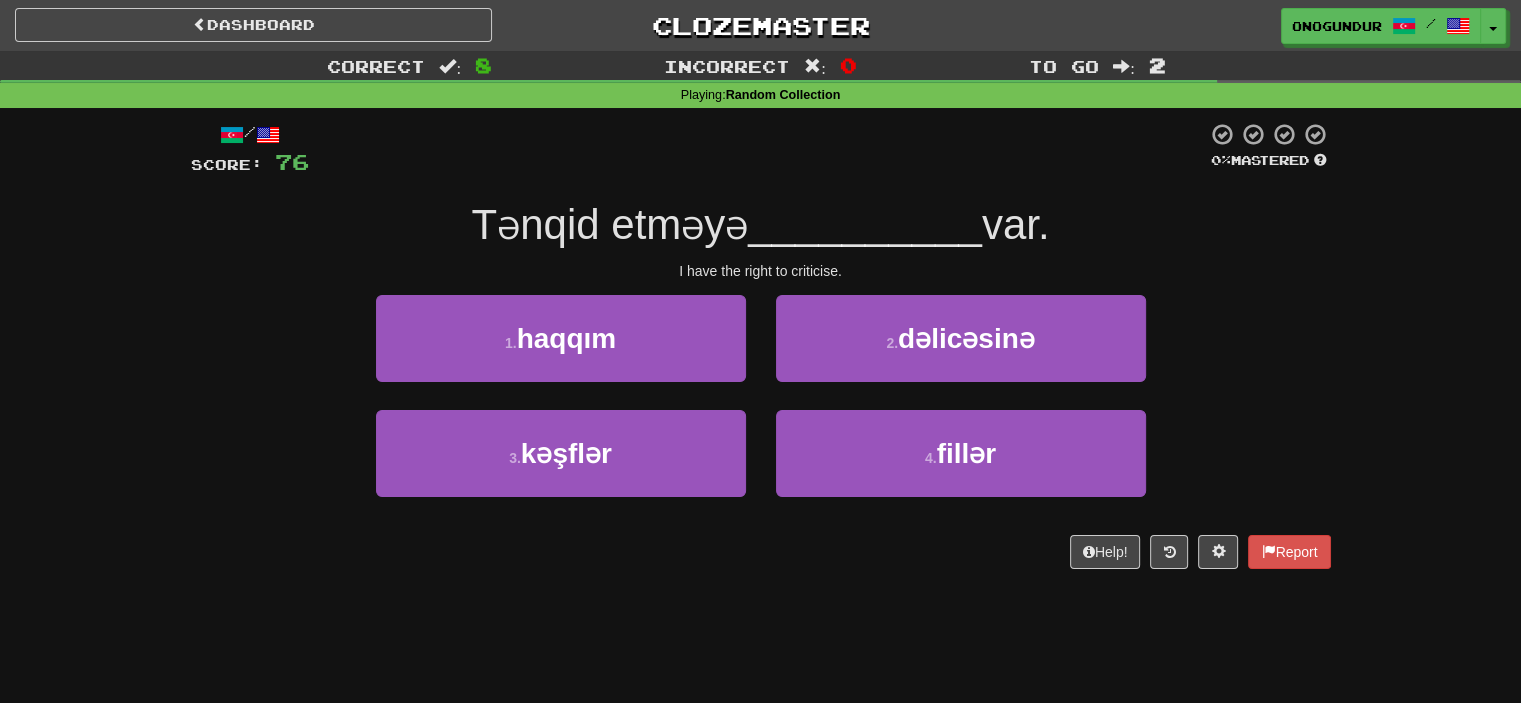 click on "/ Score: 76 0 % Mastered Tənqid etməyə __________ var. I have the right to criticise. 1 . haqqım 2 . dəlicəsinə 3 . kəşflər 4 . fillər Help! Report" at bounding box center [761, 345] 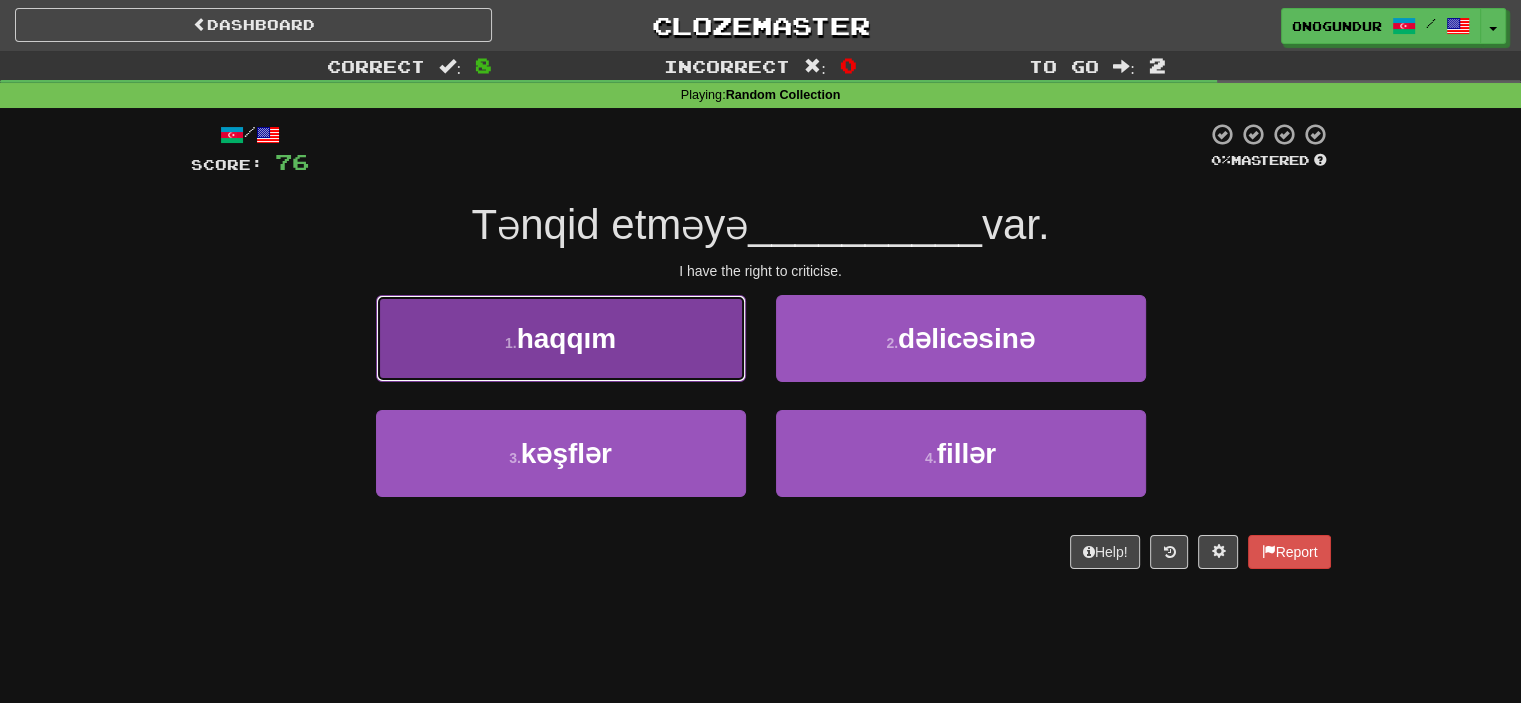 click on "1 . haqqım" at bounding box center [561, 338] 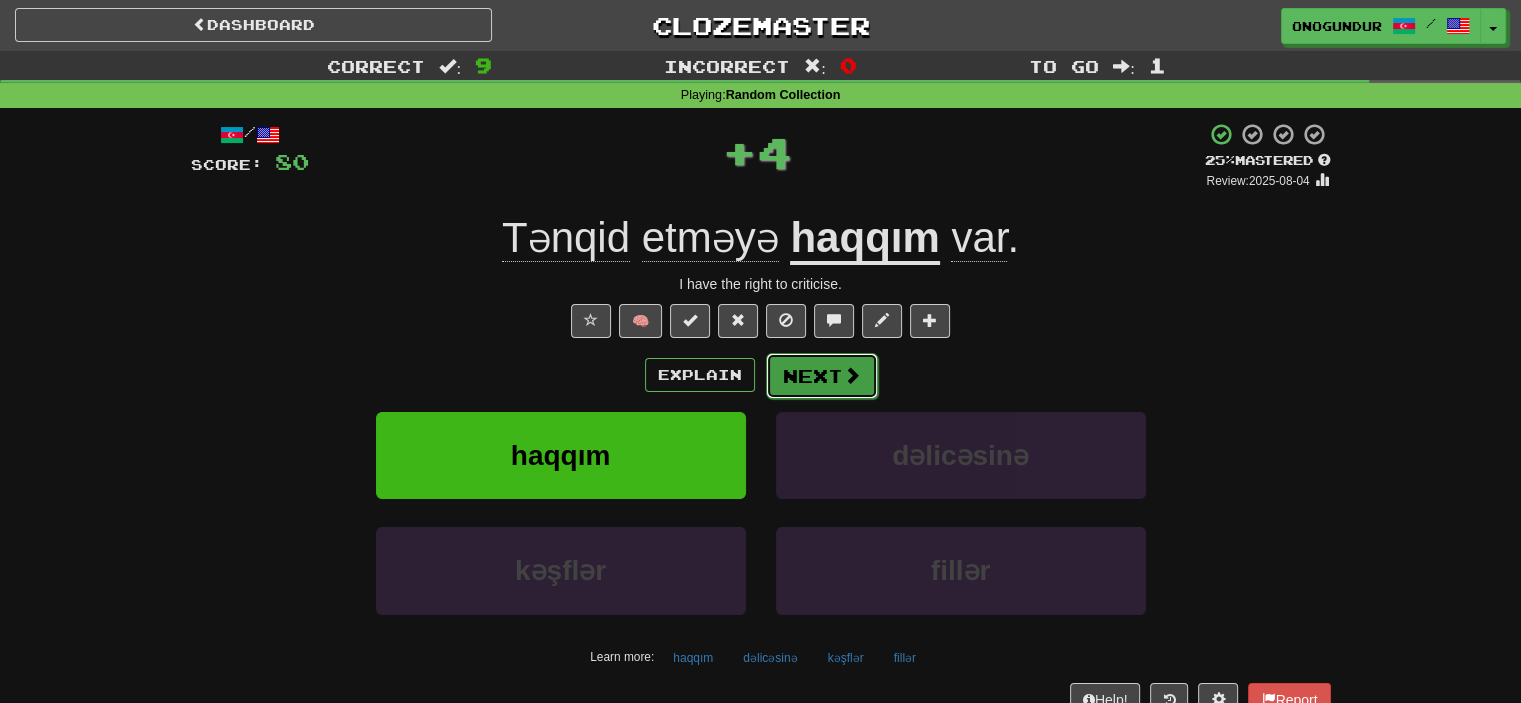 click on "Next" at bounding box center (822, 376) 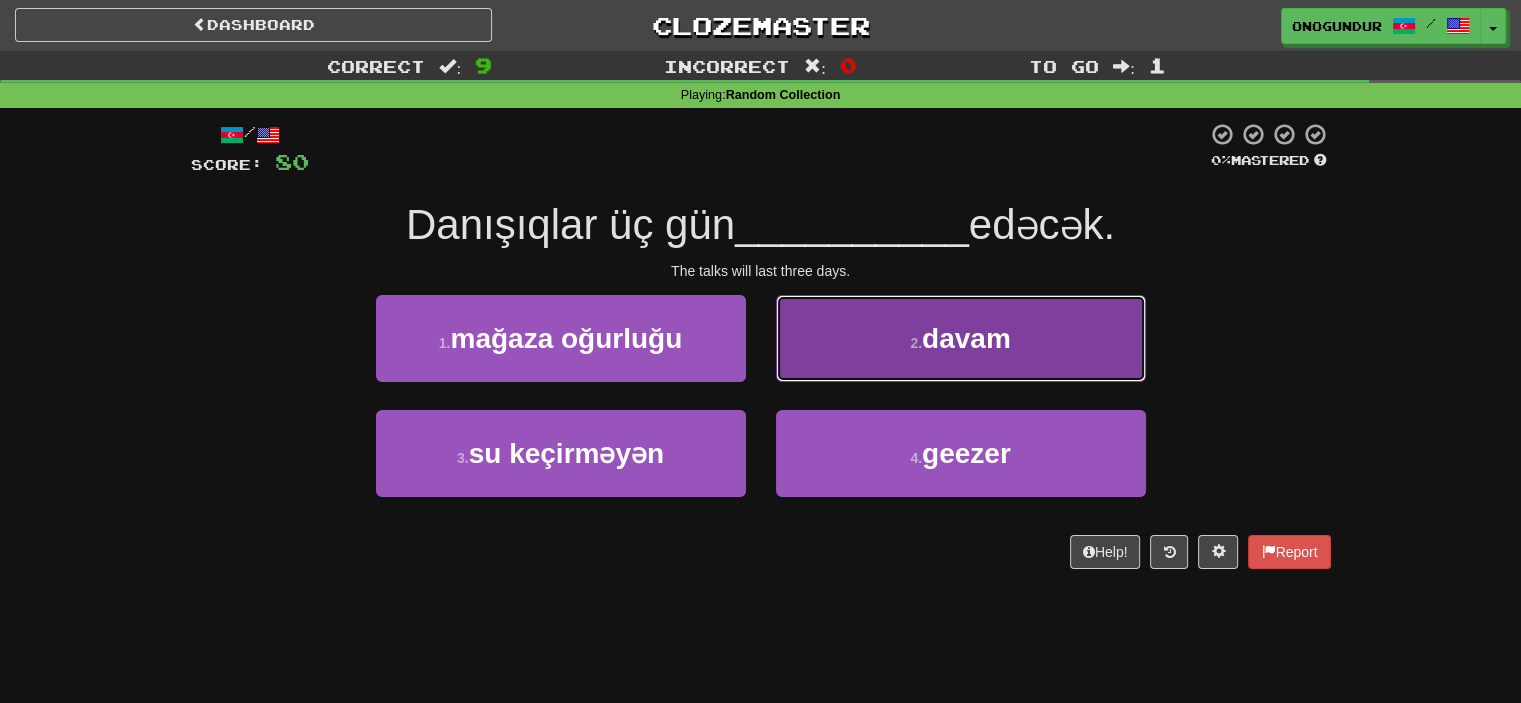 click on "2 . davam" at bounding box center [961, 338] 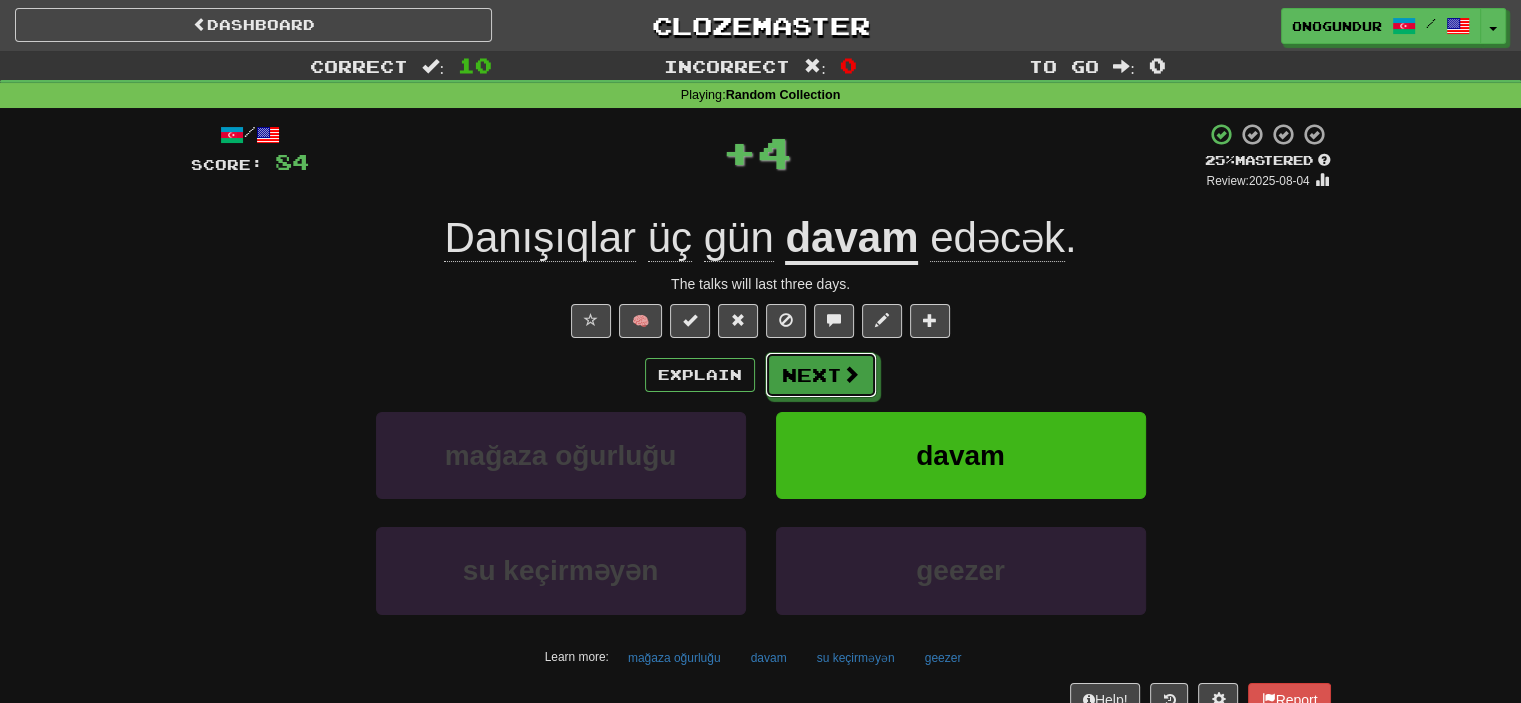 click on "Next" at bounding box center [821, 375] 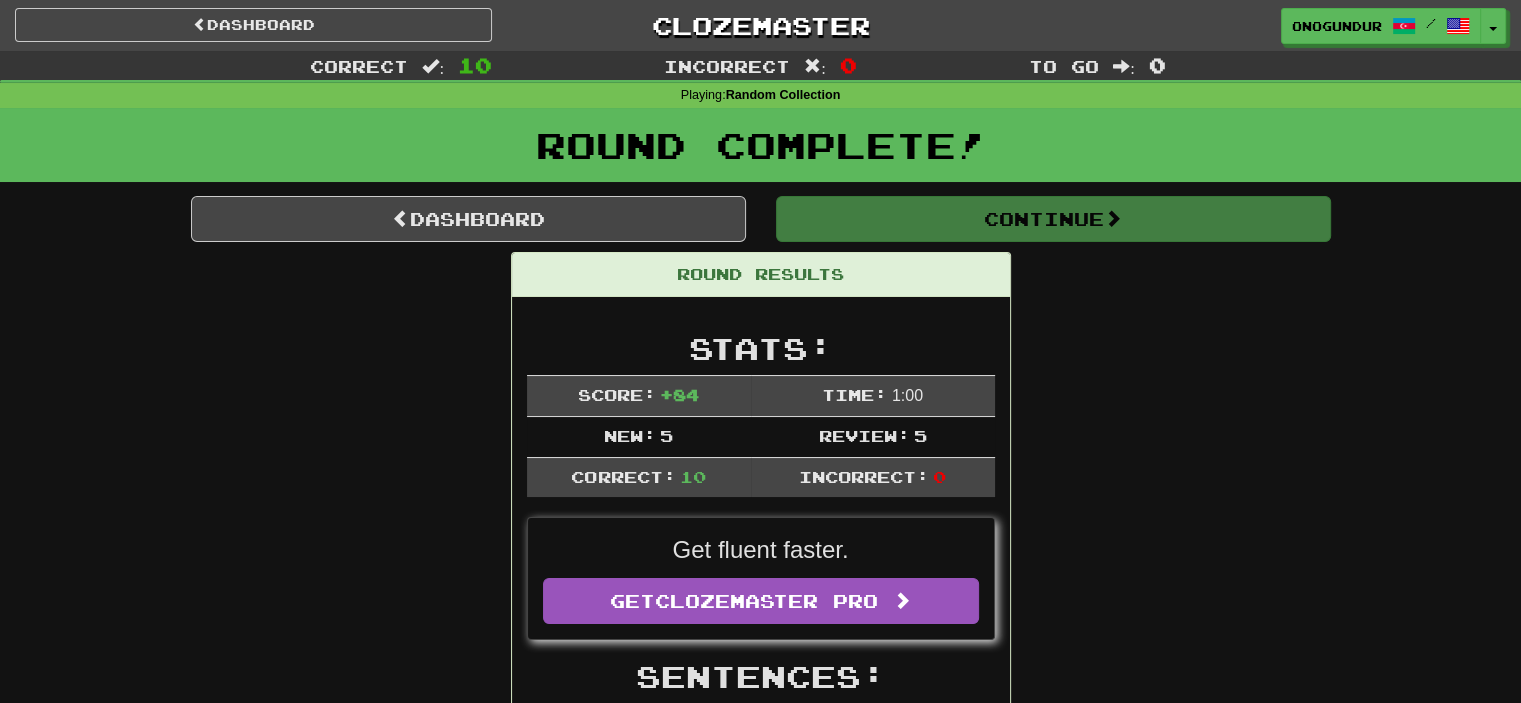 click on "Round Results Stats: Score: + 84 Time: 1 : 0 0 New: 5 Review: 5 Correct: 10 Incorrect: 0 Get fluent faster. Get Clozemaster Pro Sentences: Report [PERSON] [ADJECTIVE] idi. Jesus was a capitalist. Report Mən [PERSON]la təklikdə danışmaq istəyirəm. I want to talk to [PERSON] alone. Report Dostlarıma nifrət edirəm! I hate my friends! Report [PERSON] məşhur yazıçıdır. Verga is a famous writer. Report Bu niyə bizim başımıza gəlir? Why is this happening to us? Report Biz [PERSON]la əlaqə saxlamırıq. We're not in touch with Tom. Report Sən mənim düşmənimsan? Are you my enemy? Report O , həkimdir. He is a doctor. Report Tənqid etməyə haqqım var. I have the right to criticise. Report Danışıqlar üç gün davam edəcək. The talks will last three days." at bounding box center [761, 933] 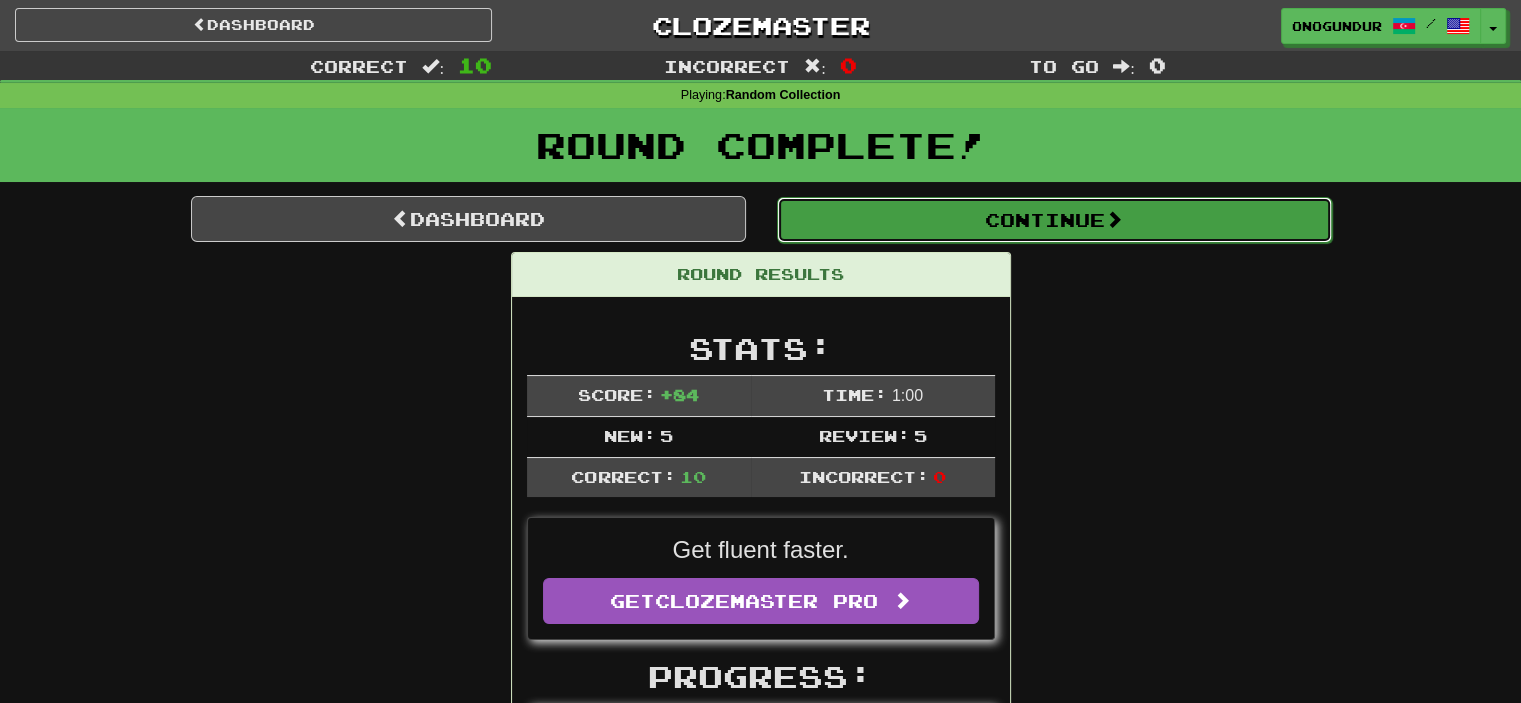 click on "Continue" at bounding box center (1054, 220) 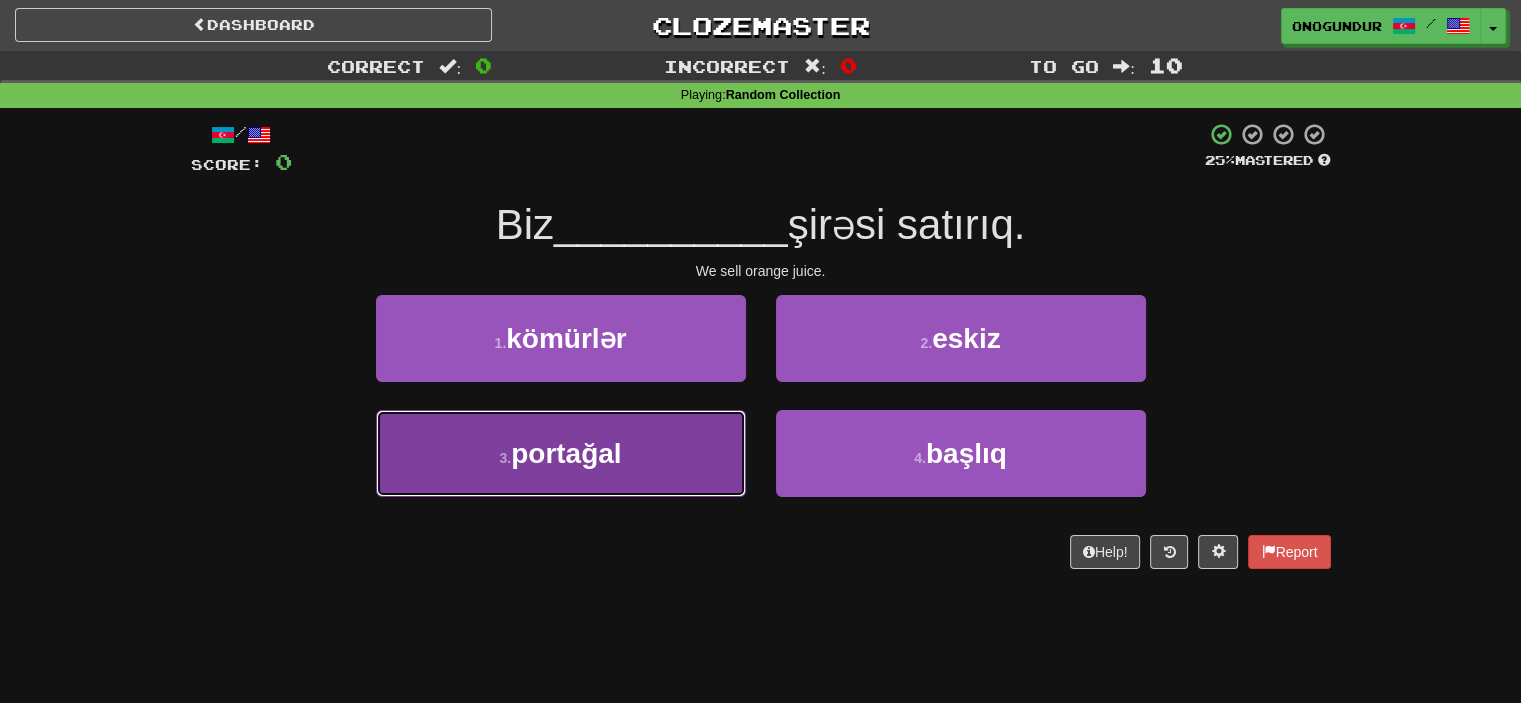 click on "3 . portağal" at bounding box center [561, 453] 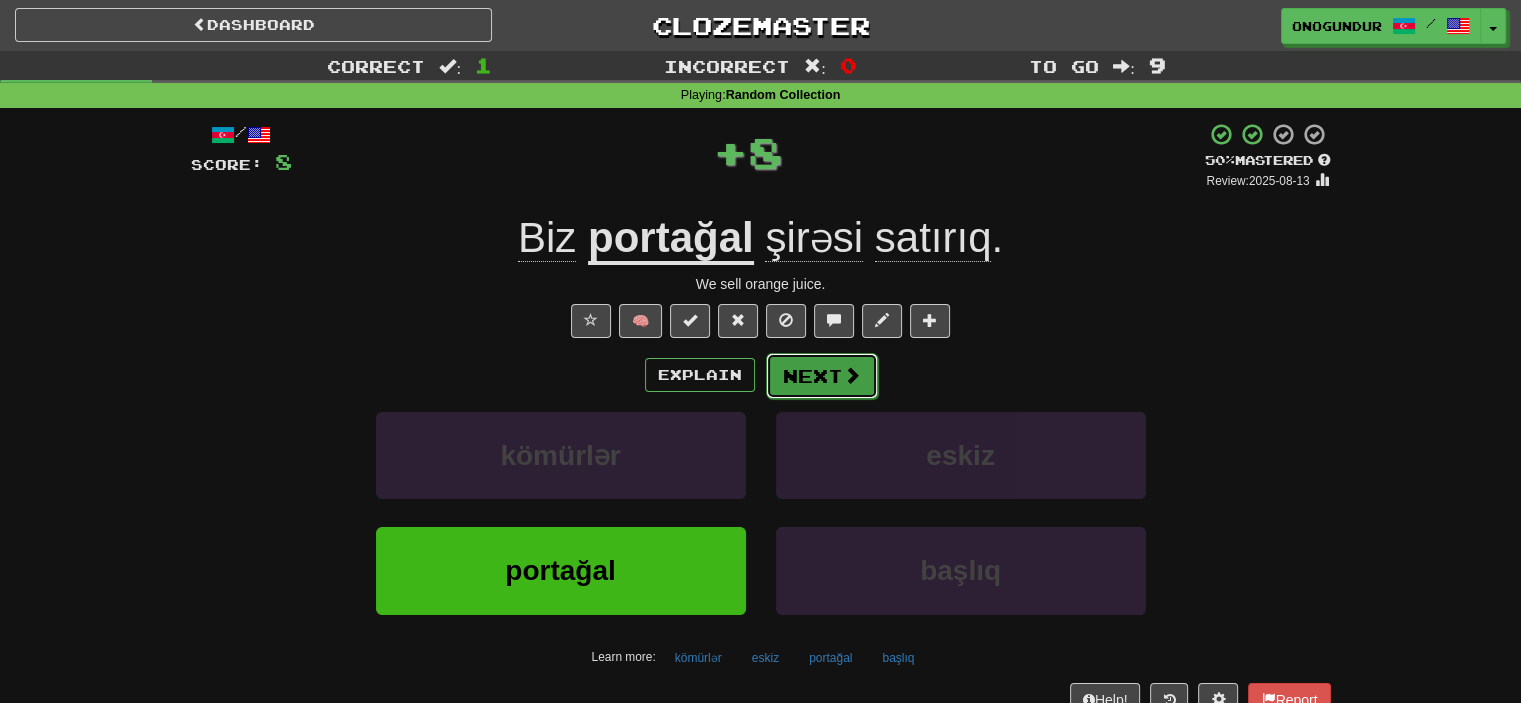 click on "Next" at bounding box center (822, 376) 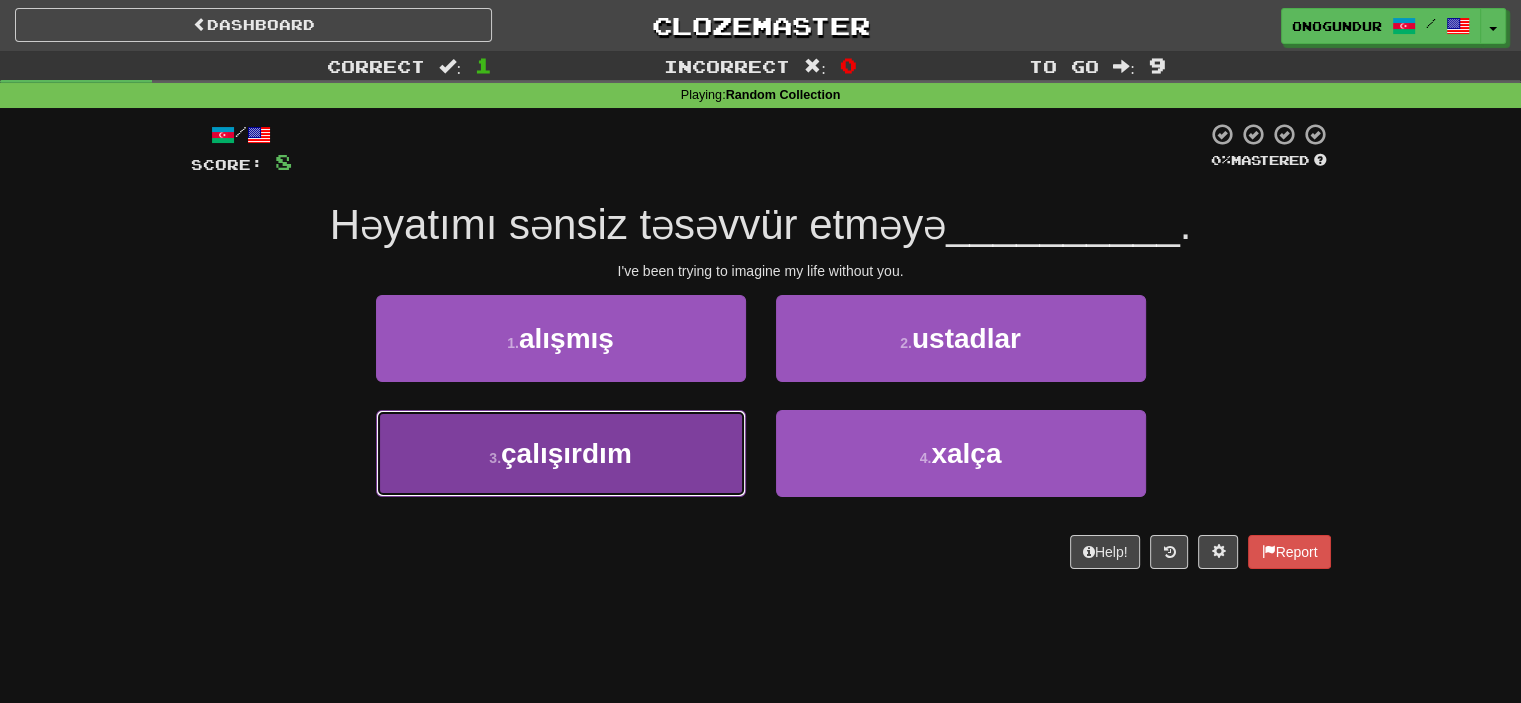 click on "3 . çalışırdım" at bounding box center (561, 453) 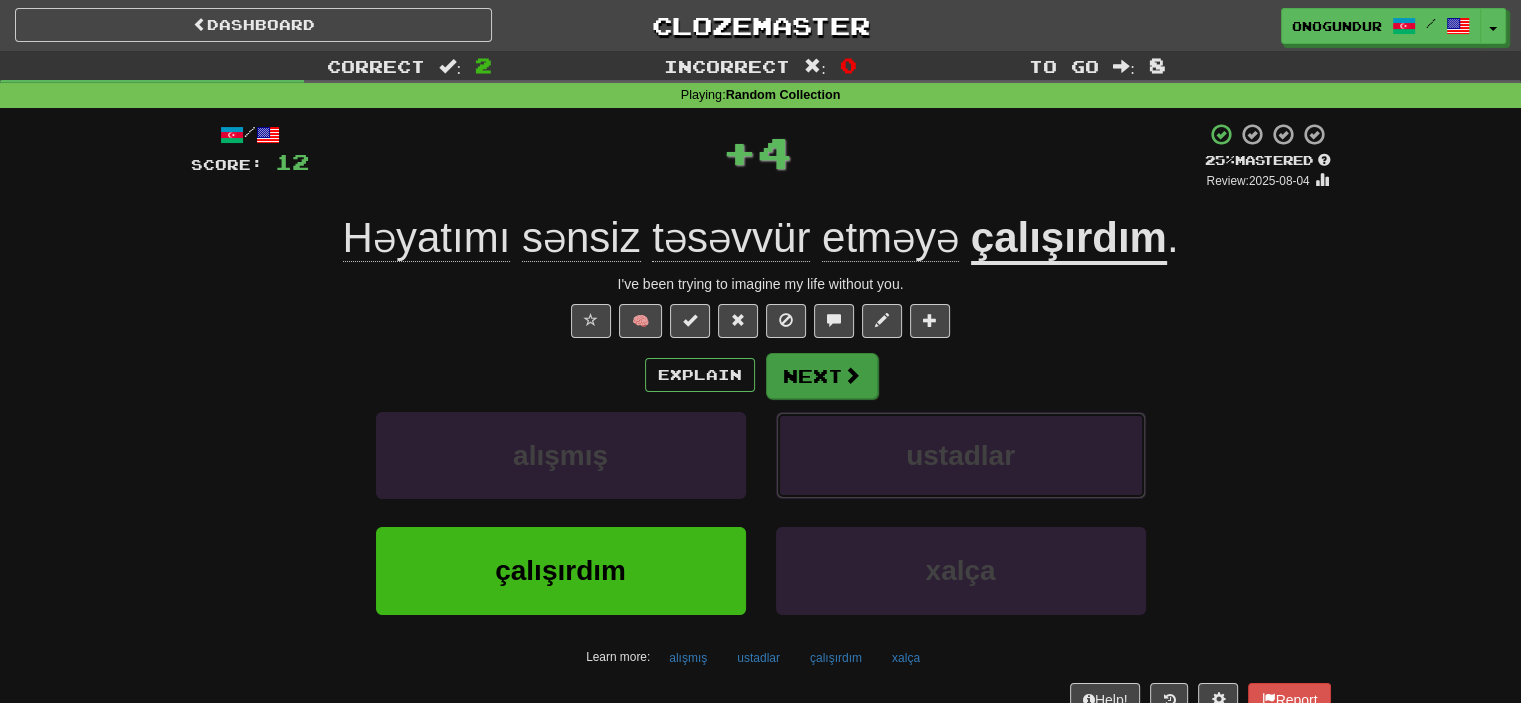 drag, startPoint x: 796, startPoint y: 403, endPoint x: 816, endPoint y: 379, distance: 31.241 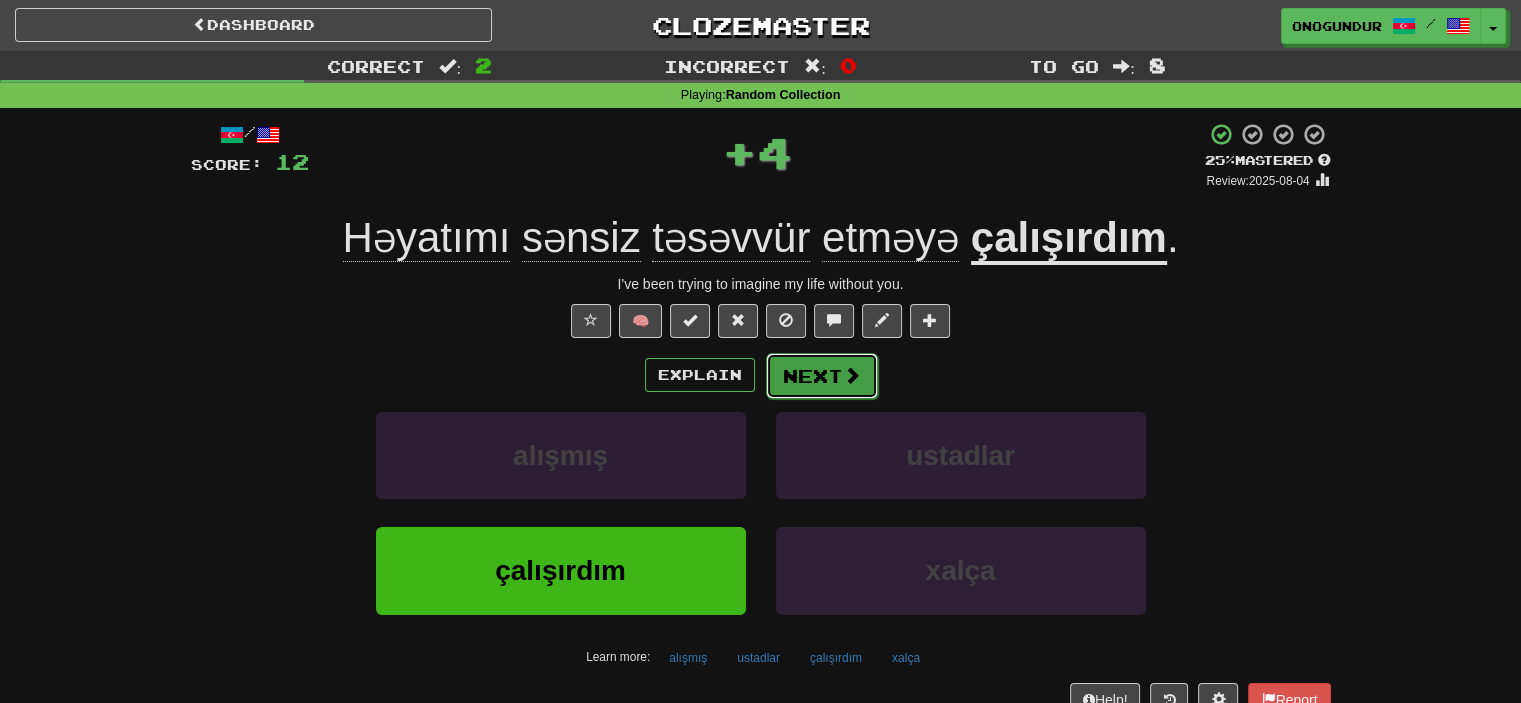 click on "Next" at bounding box center [822, 376] 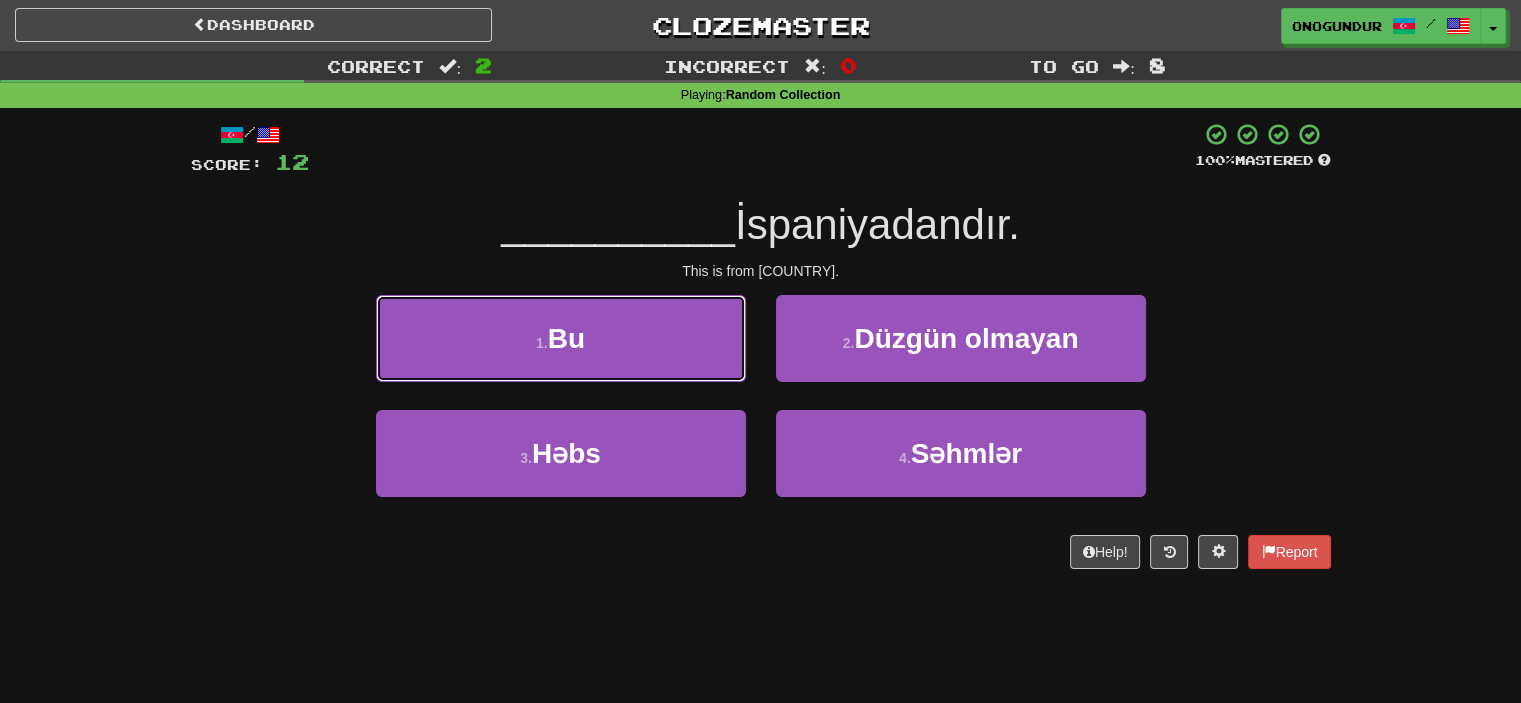 drag, startPoint x: 691, startPoint y: 329, endPoint x: 716, endPoint y: 336, distance: 25.96151 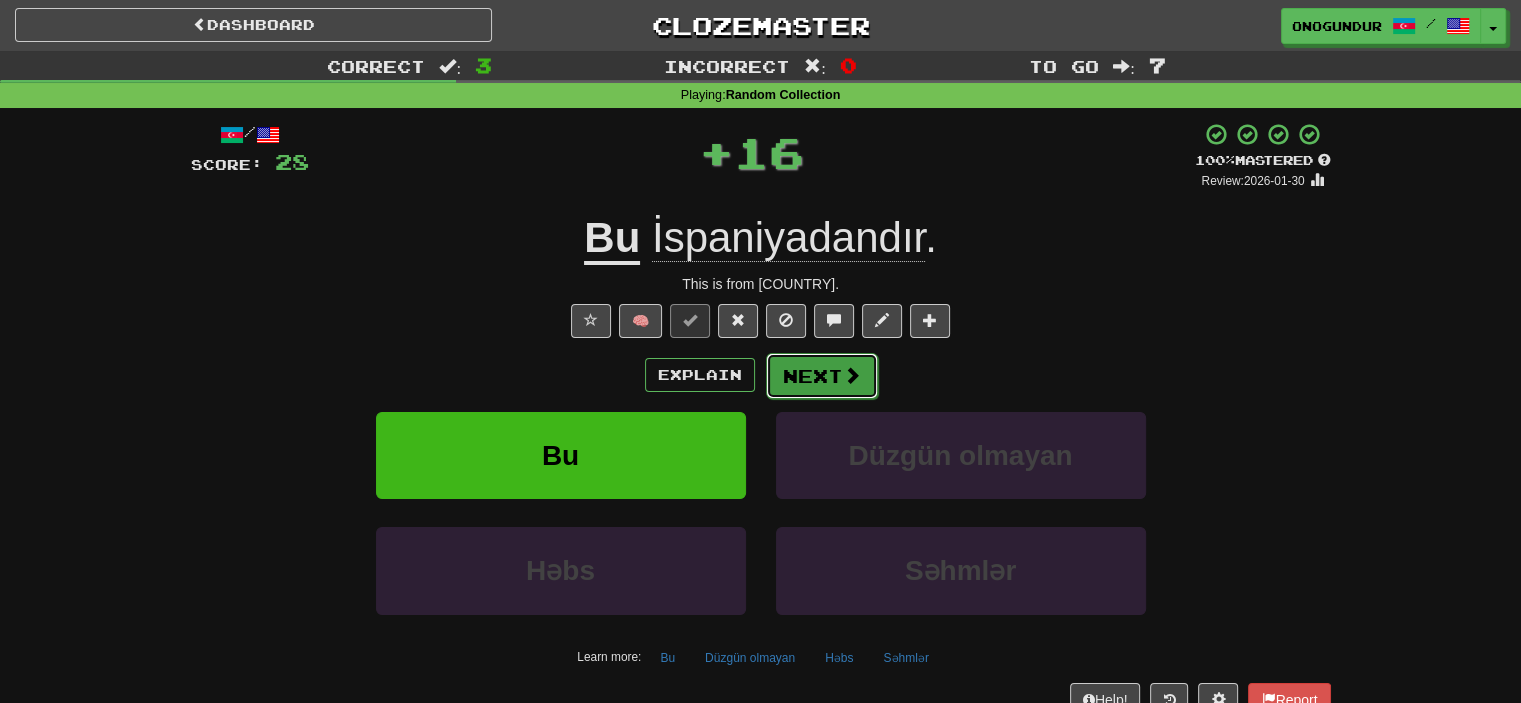 click on "Next" at bounding box center [822, 376] 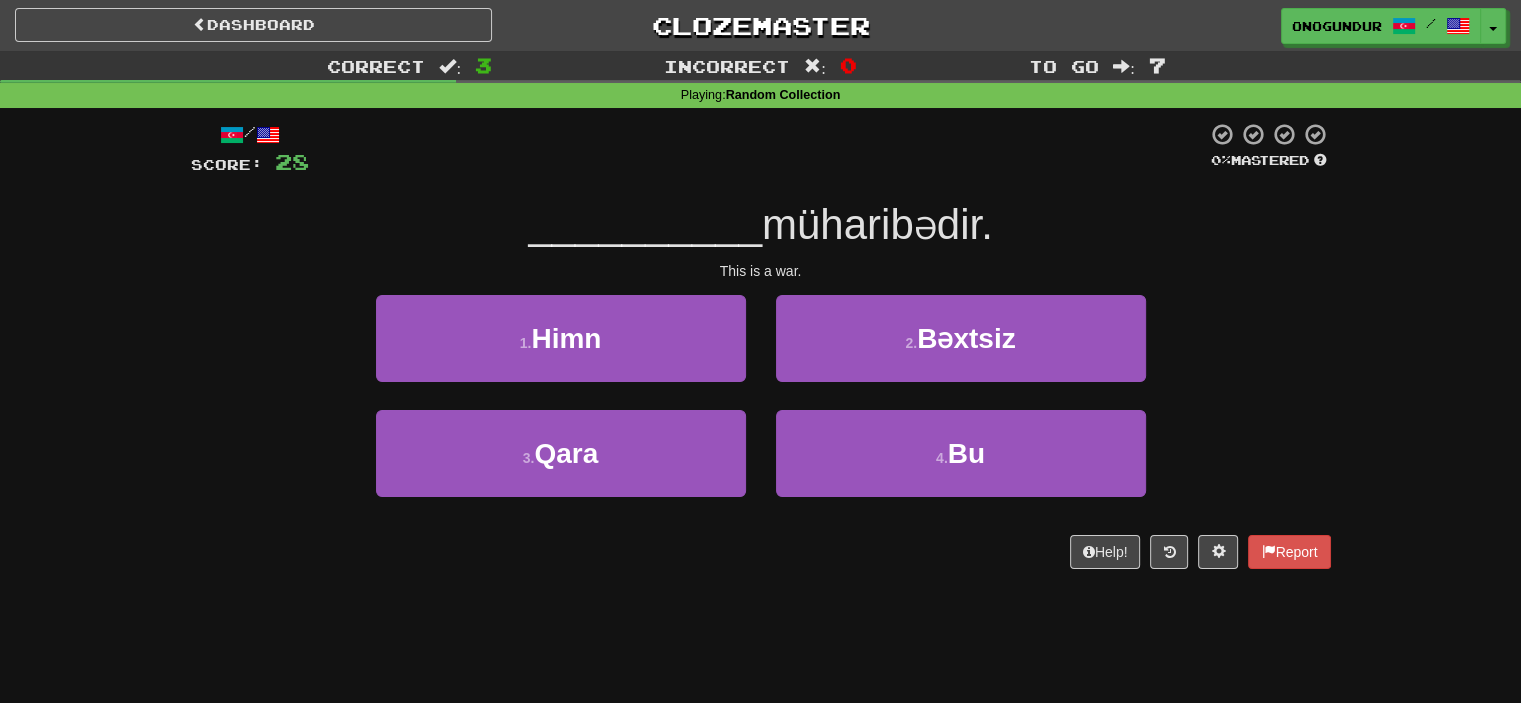 click on "Help!  Report" at bounding box center [761, 552] 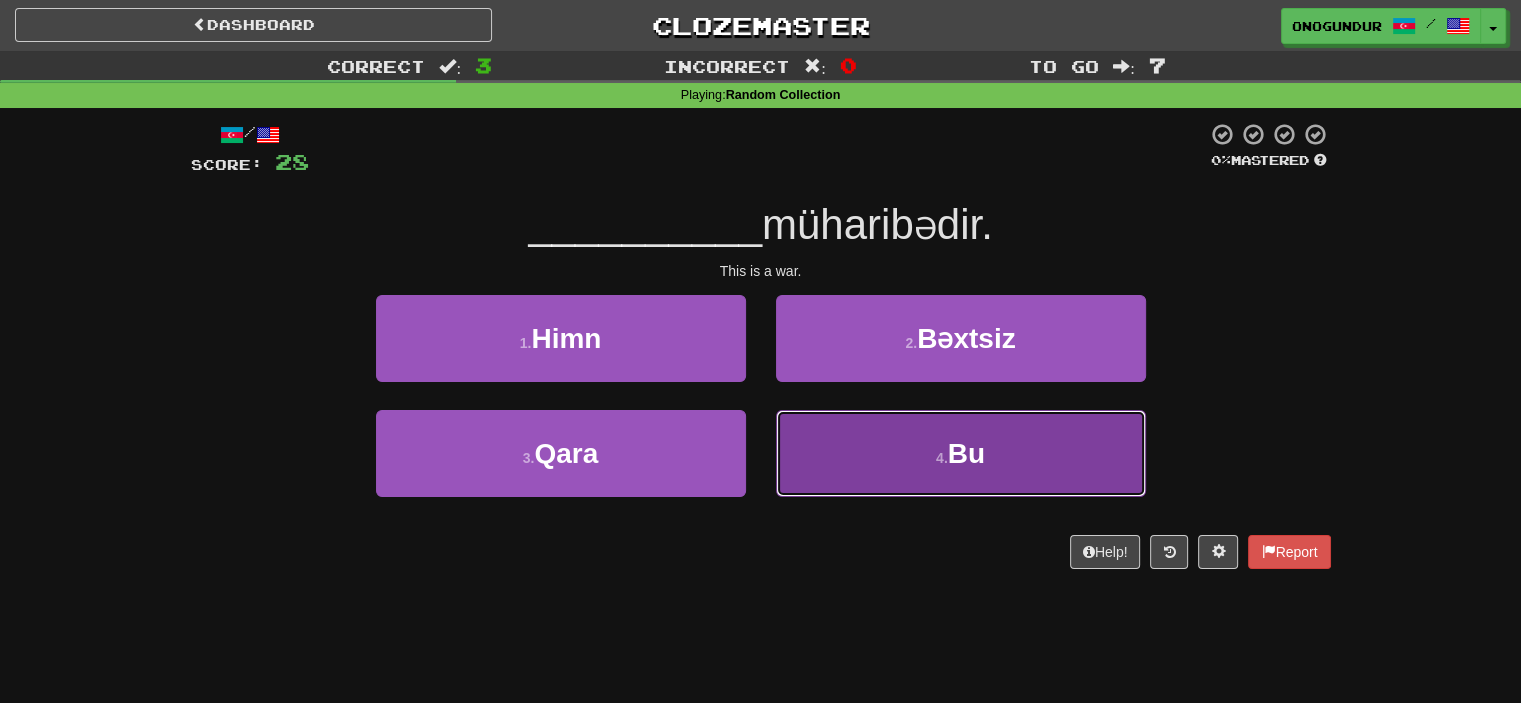 click on "4 .  Bu" at bounding box center [961, 453] 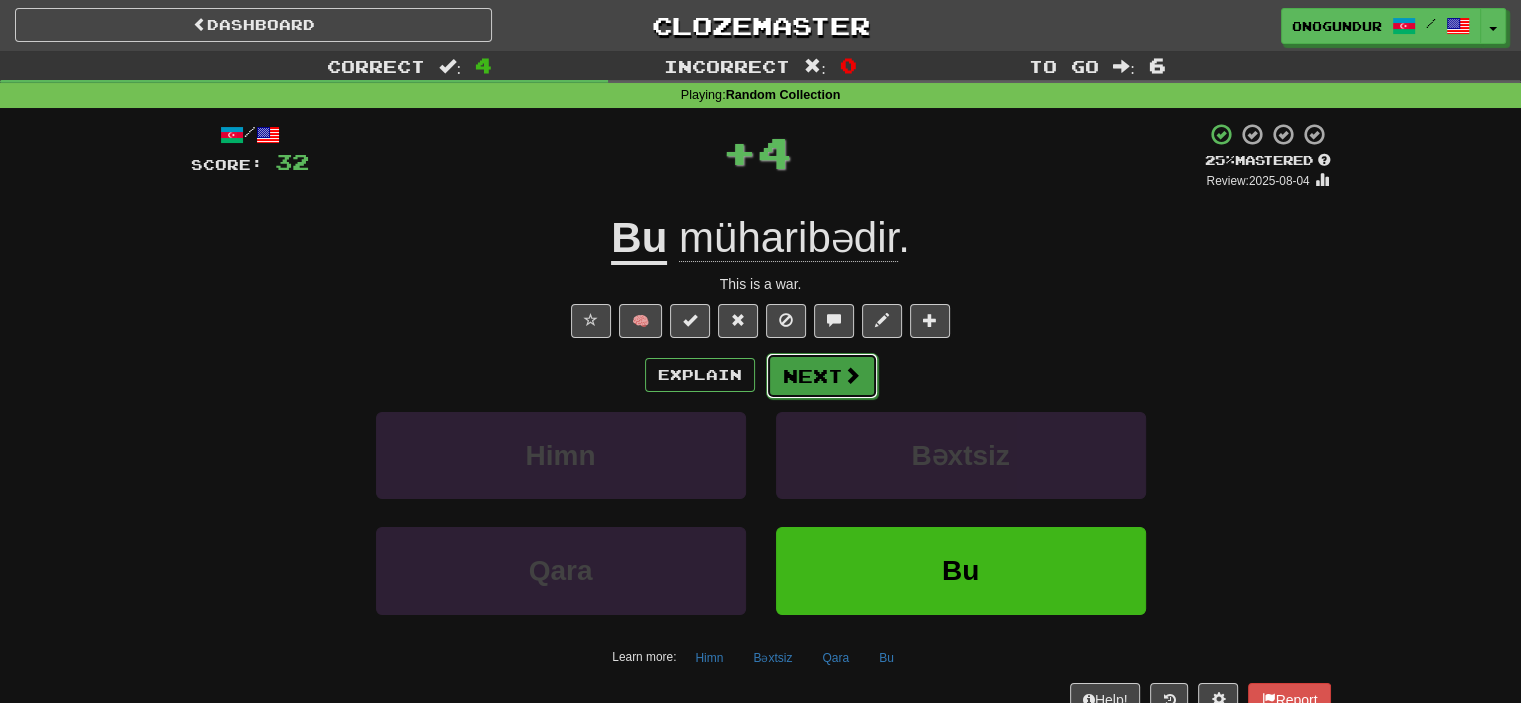 click on "Next" at bounding box center (822, 376) 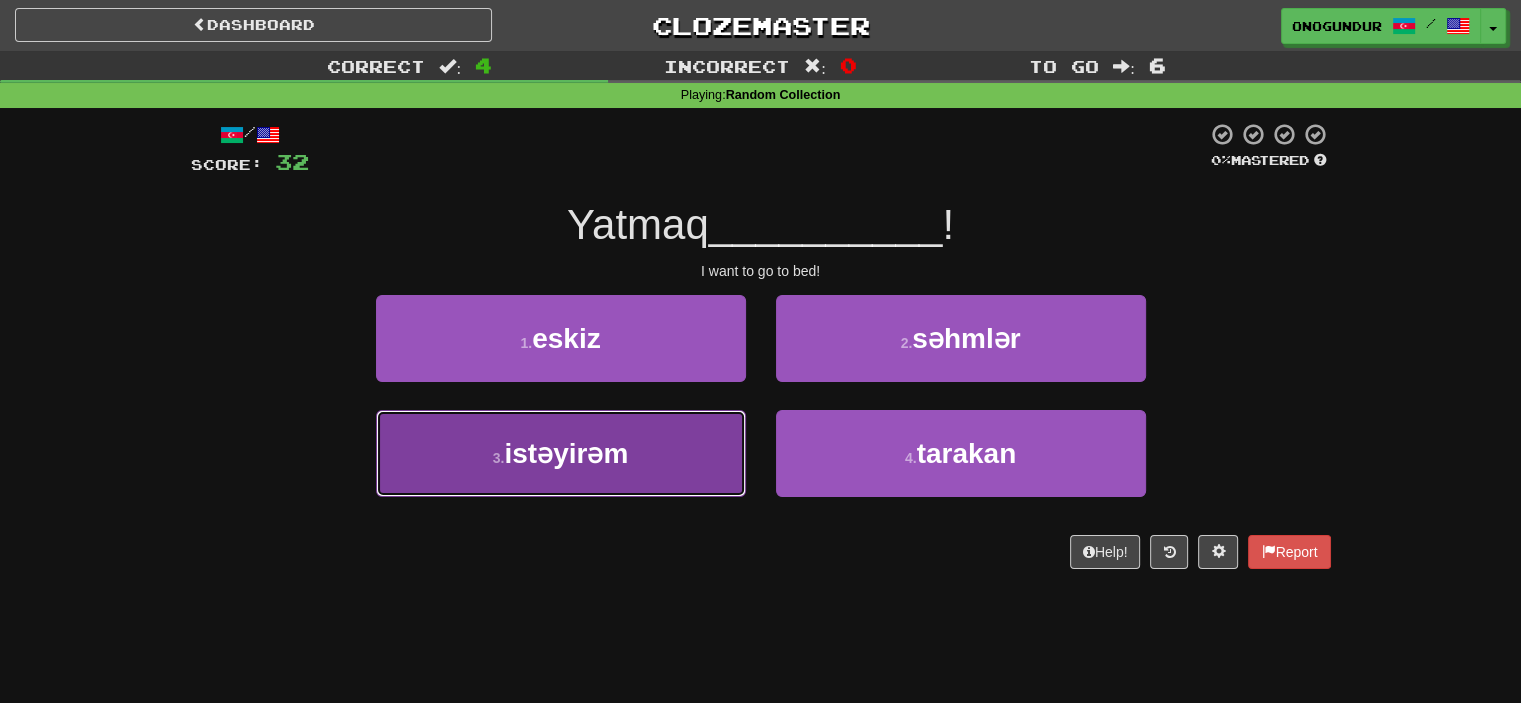 click on "3 .  istəyirəm" at bounding box center [561, 453] 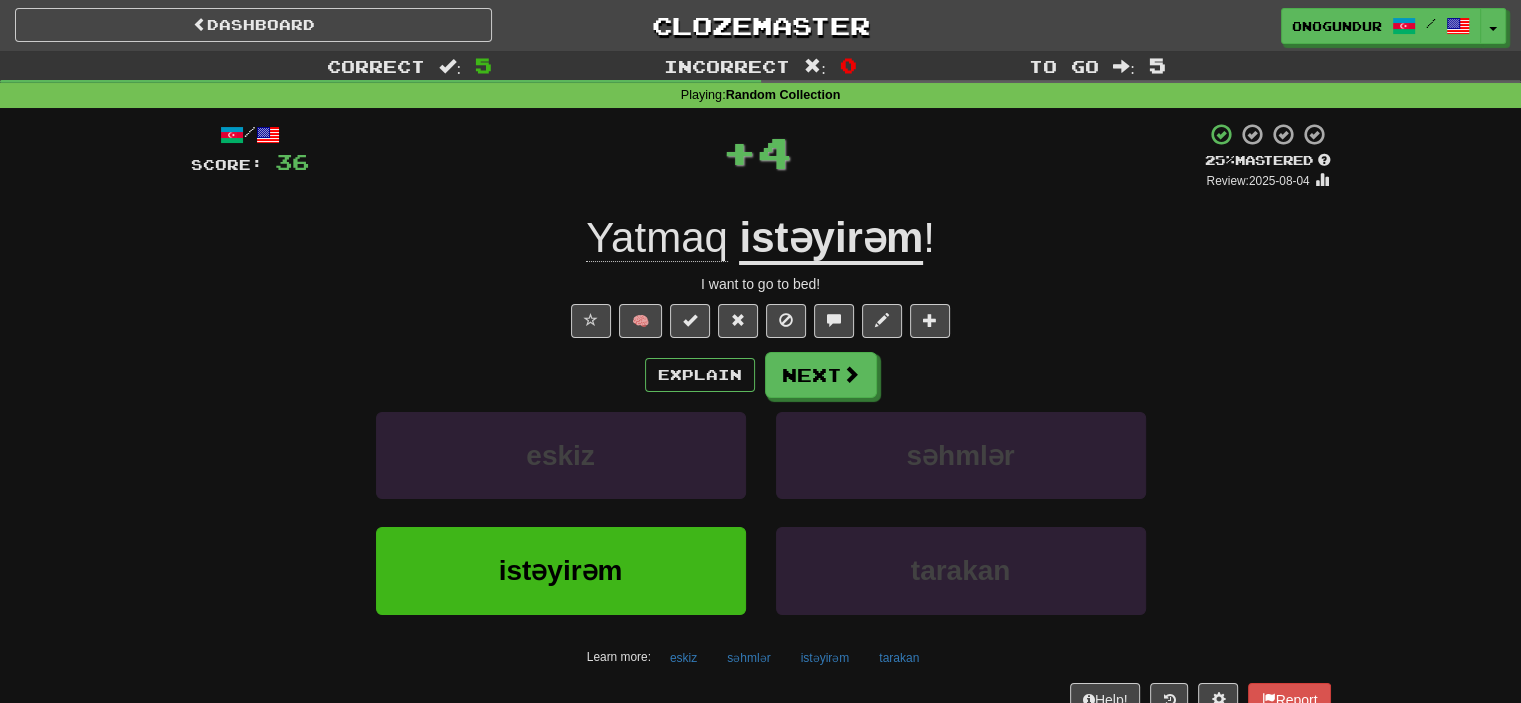 click on "Explain Next" at bounding box center (761, 375) 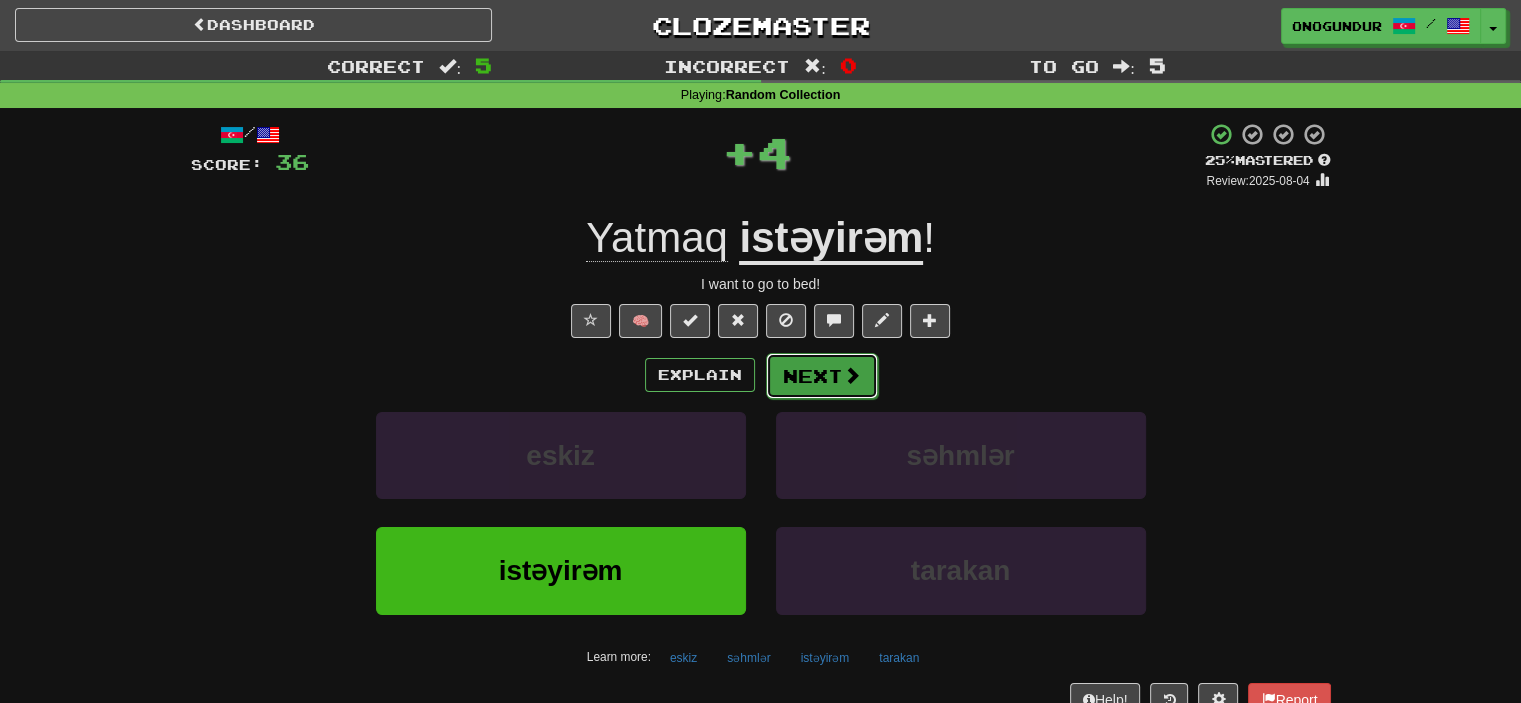 click on "Next" at bounding box center [822, 376] 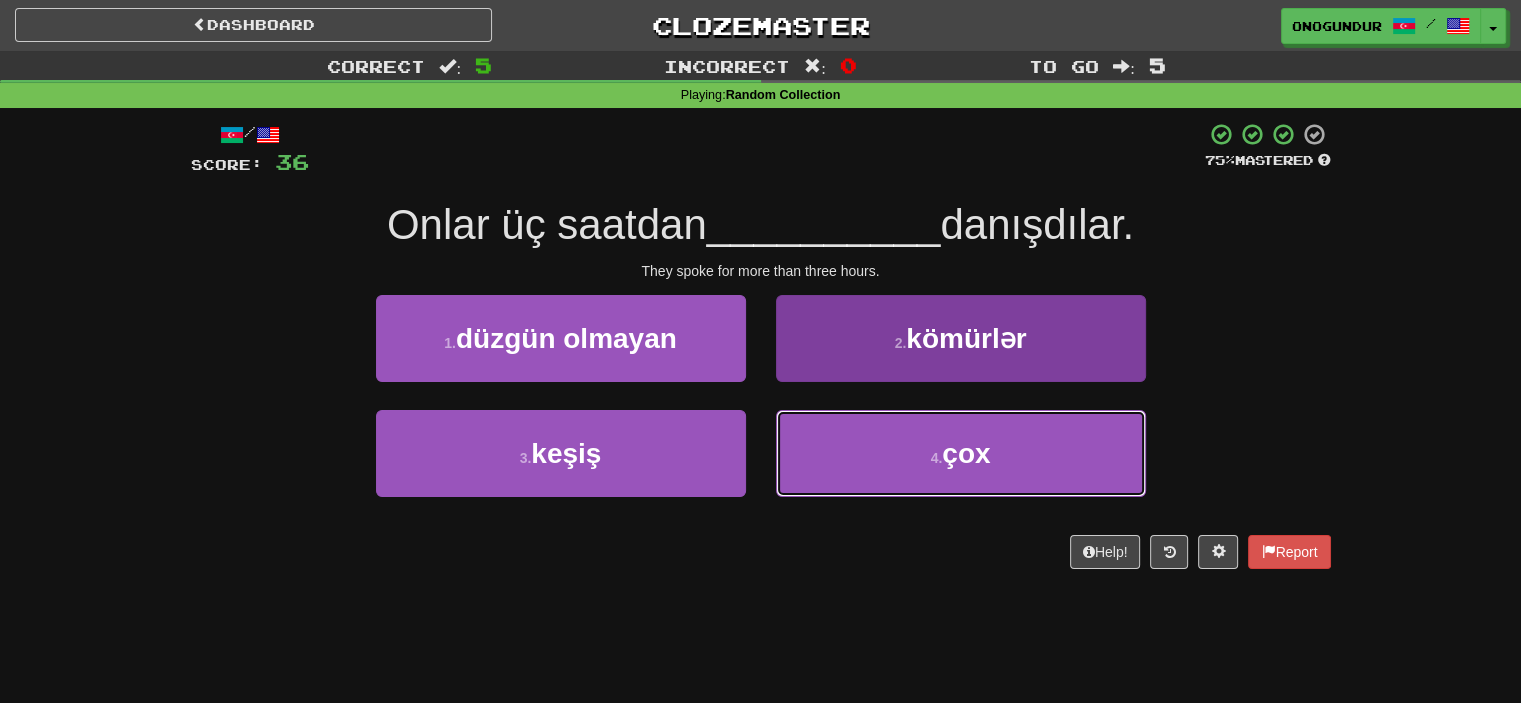 click on "4 .  çox" at bounding box center (961, 453) 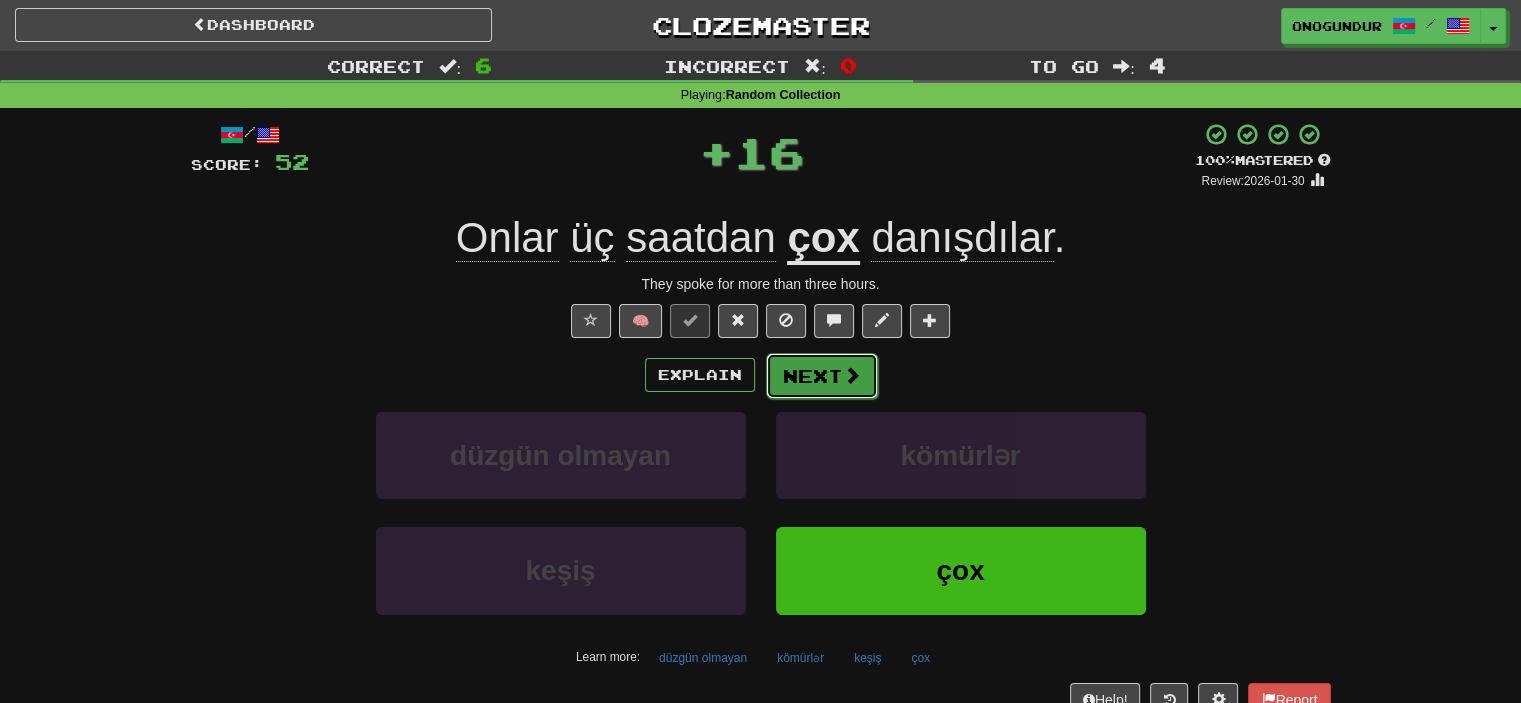 click on "Next" at bounding box center [822, 376] 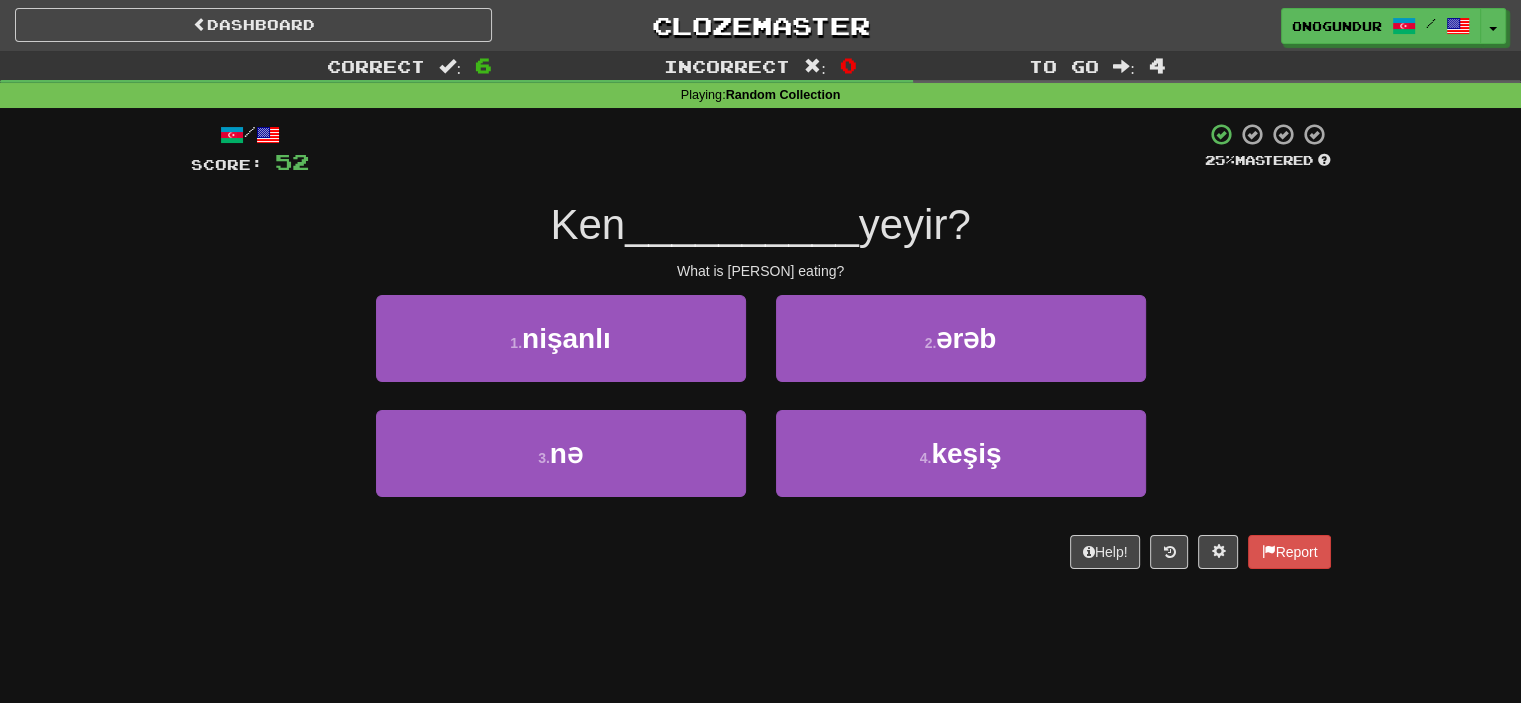 click on "Help!  Report" at bounding box center [761, 552] 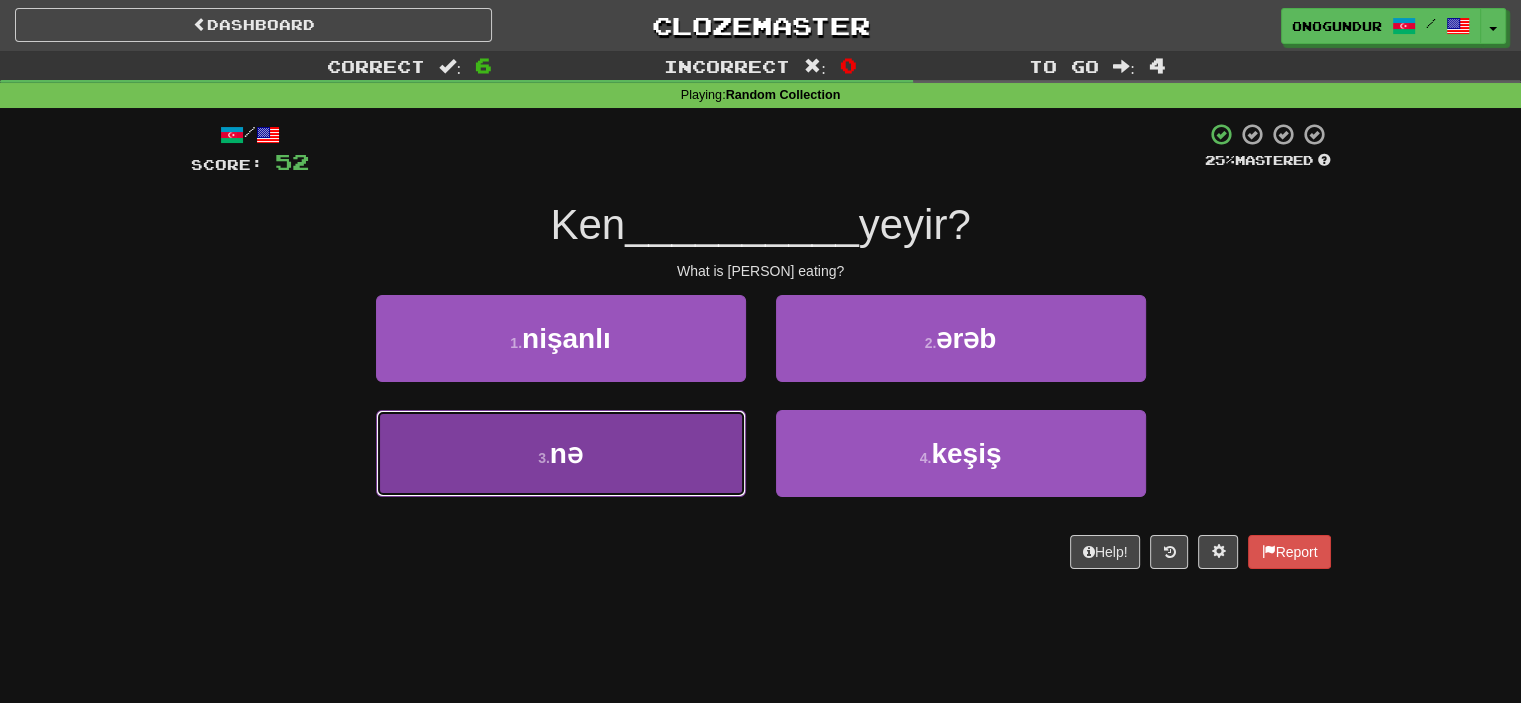click on "3 . nə" at bounding box center [561, 453] 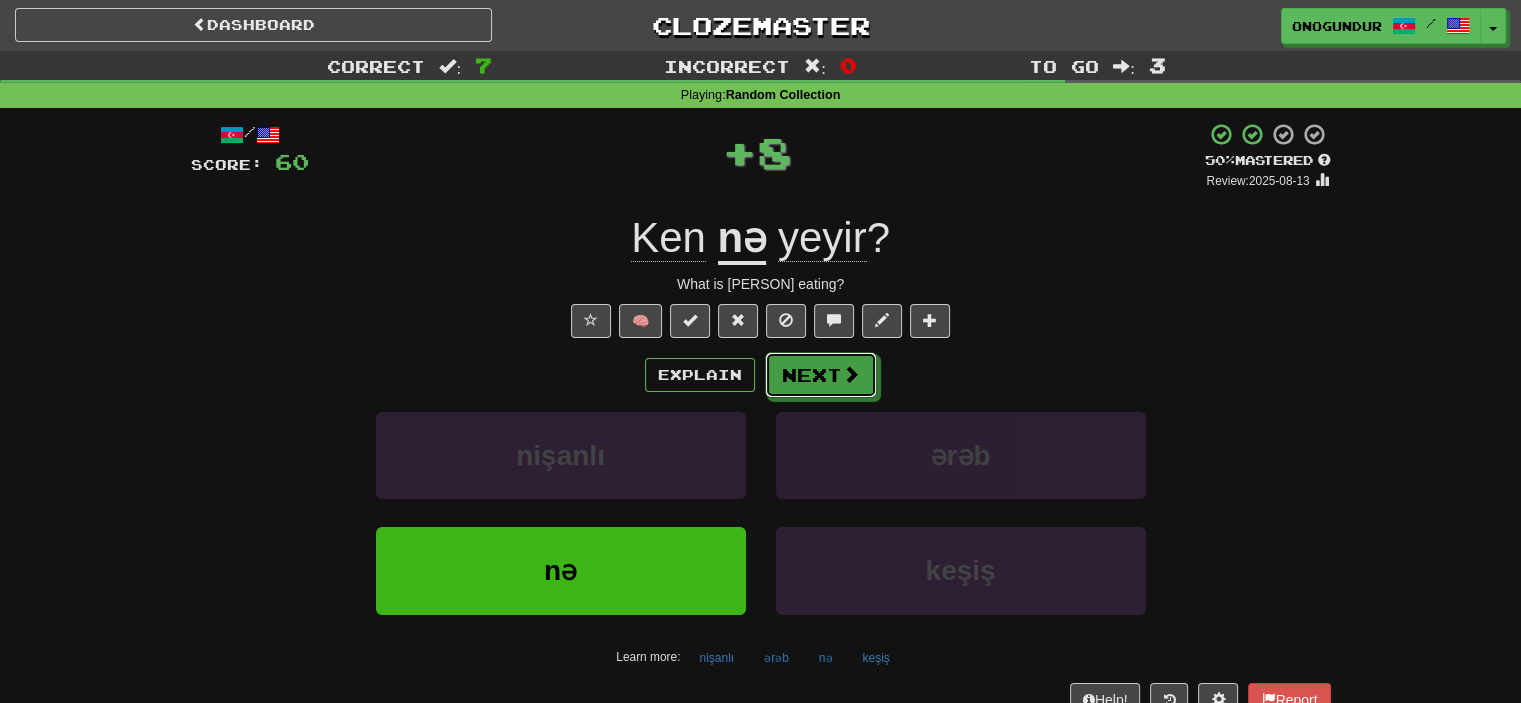 click on "Next" at bounding box center (821, 375) 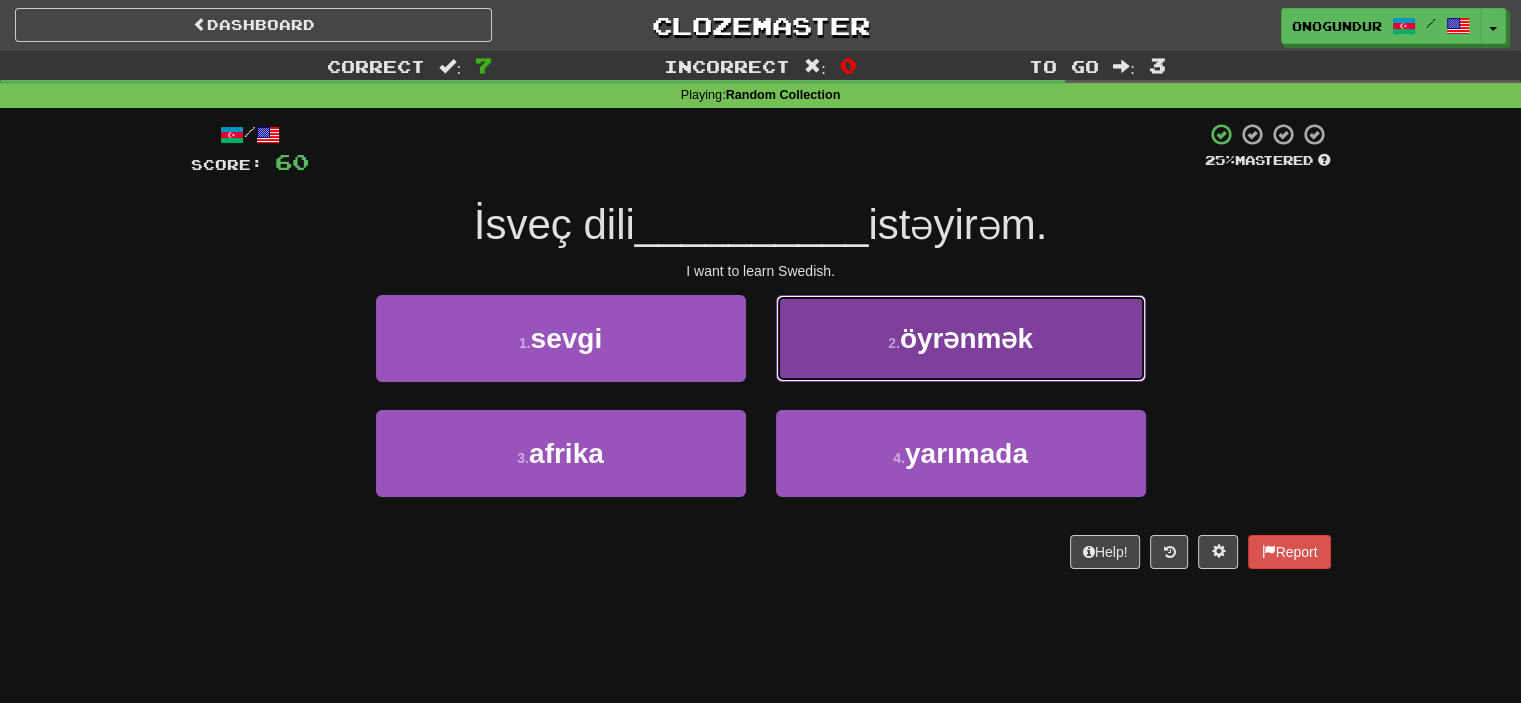 click on "2 . öyrənmək" at bounding box center (961, 338) 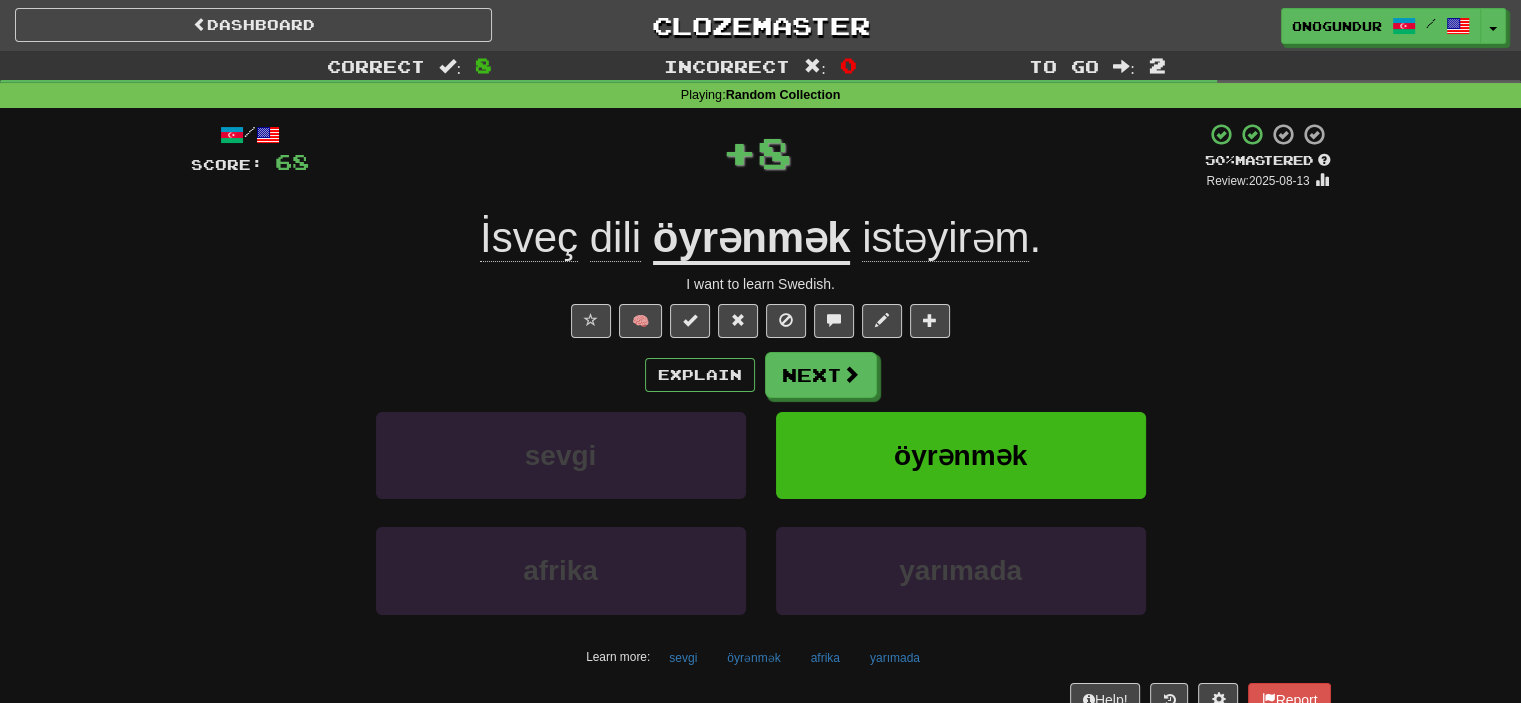 click at bounding box center [851, 374] 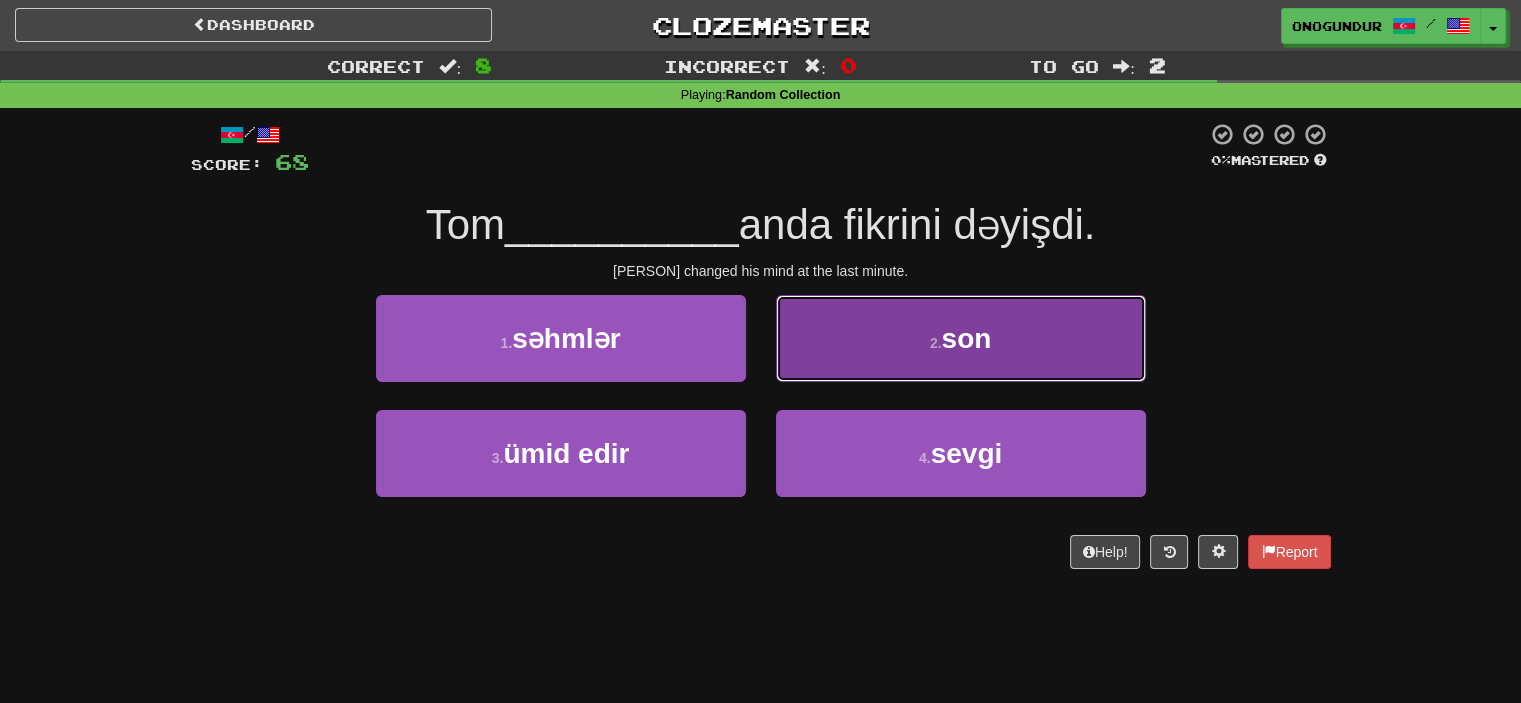 click on "2 .  son" at bounding box center (961, 338) 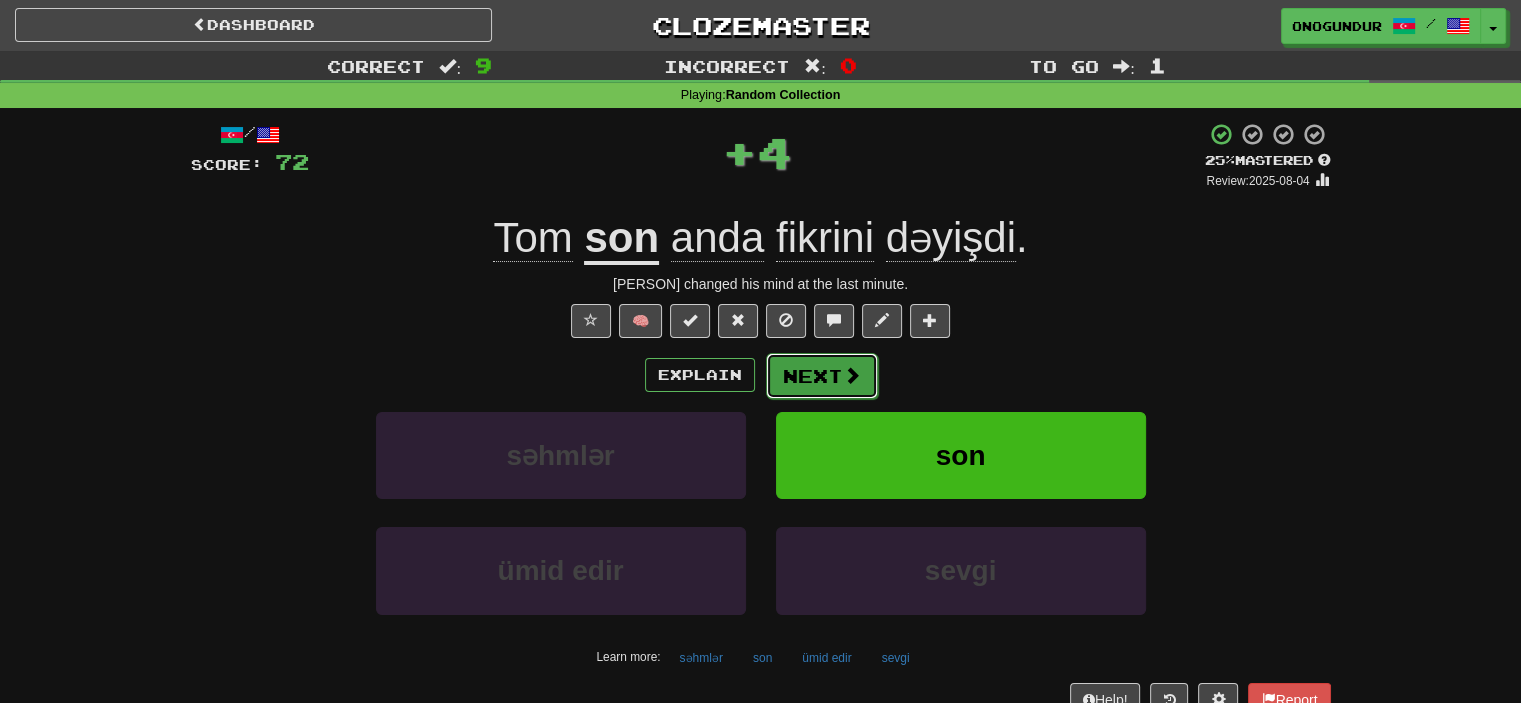 click on "Next" at bounding box center [822, 376] 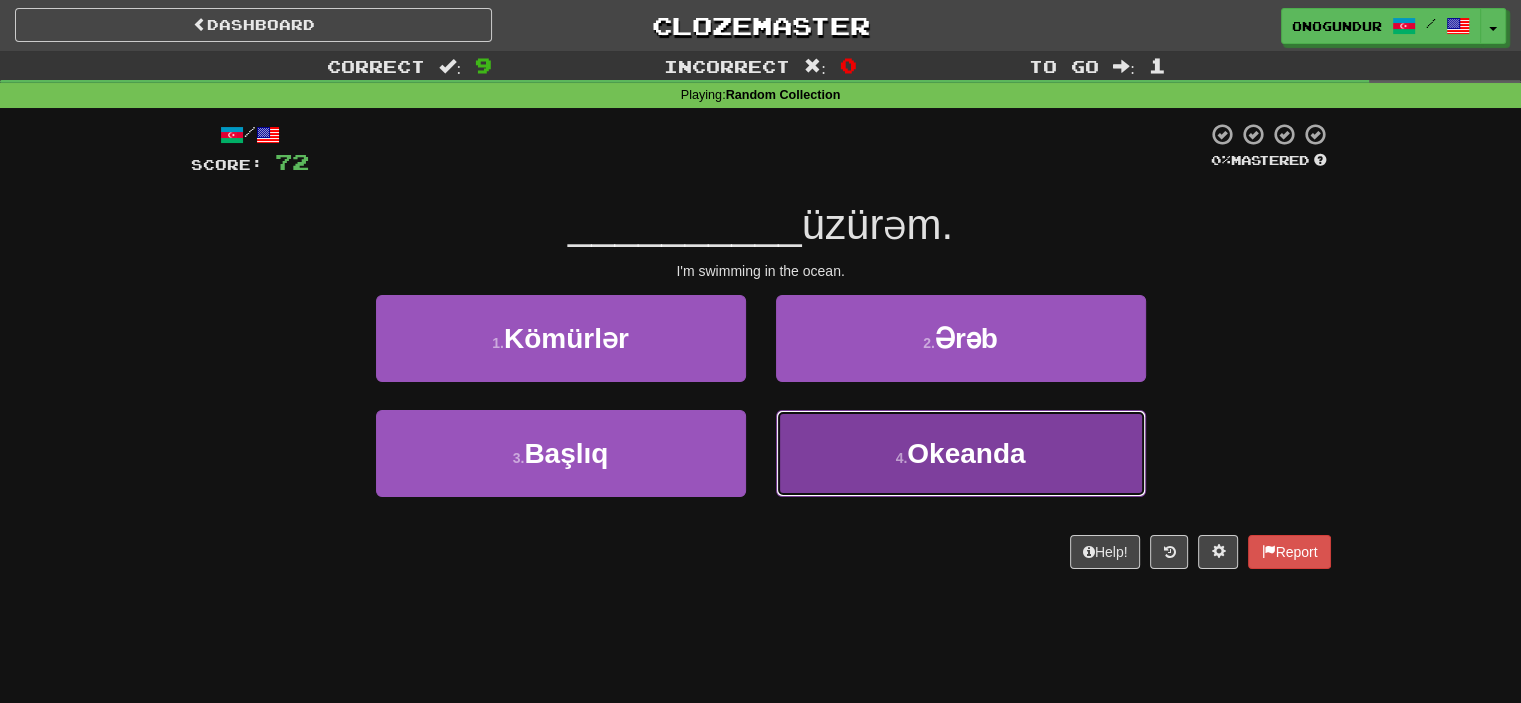 drag, startPoint x: 858, startPoint y: 455, endPoint x: 852, endPoint y: 418, distance: 37.48333 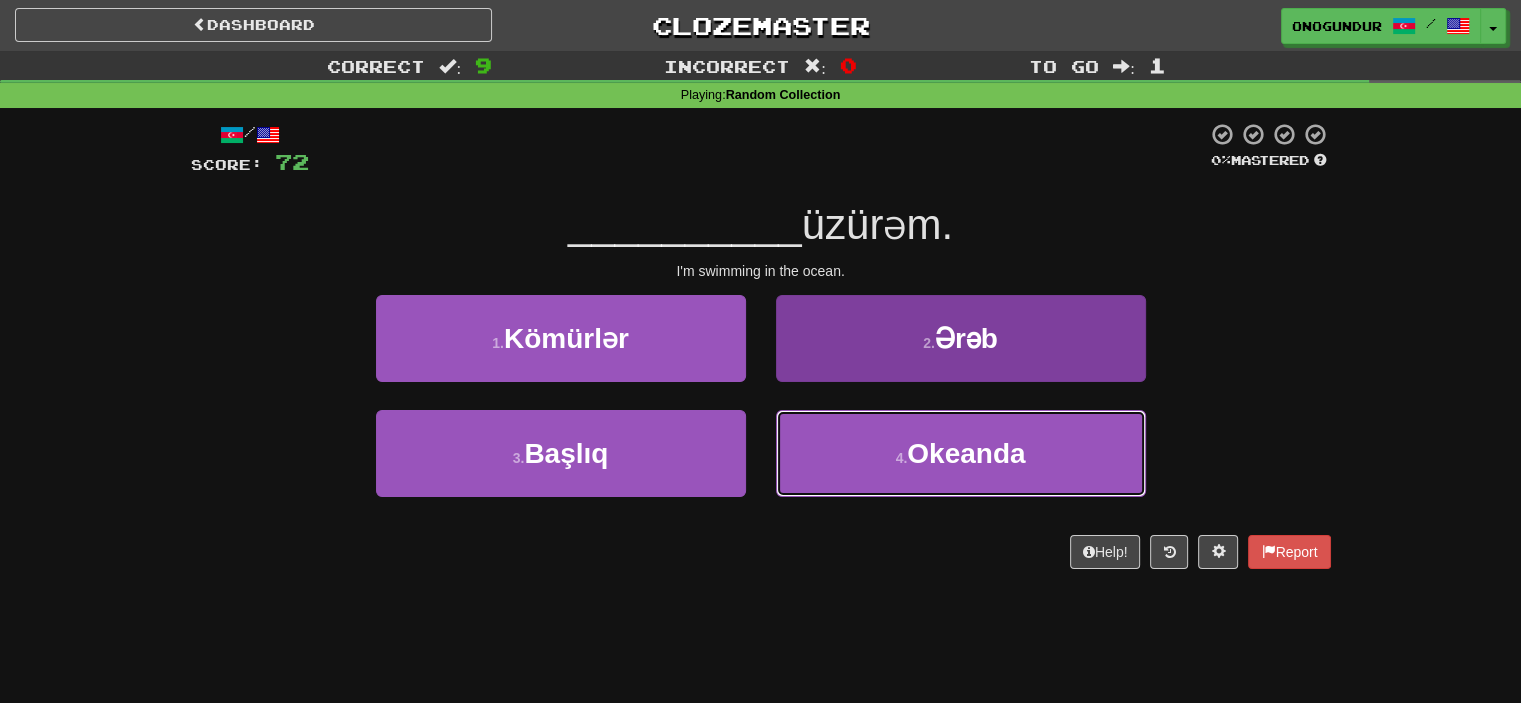 click on "4 . Okeanda" at bounding box center [961, 453] 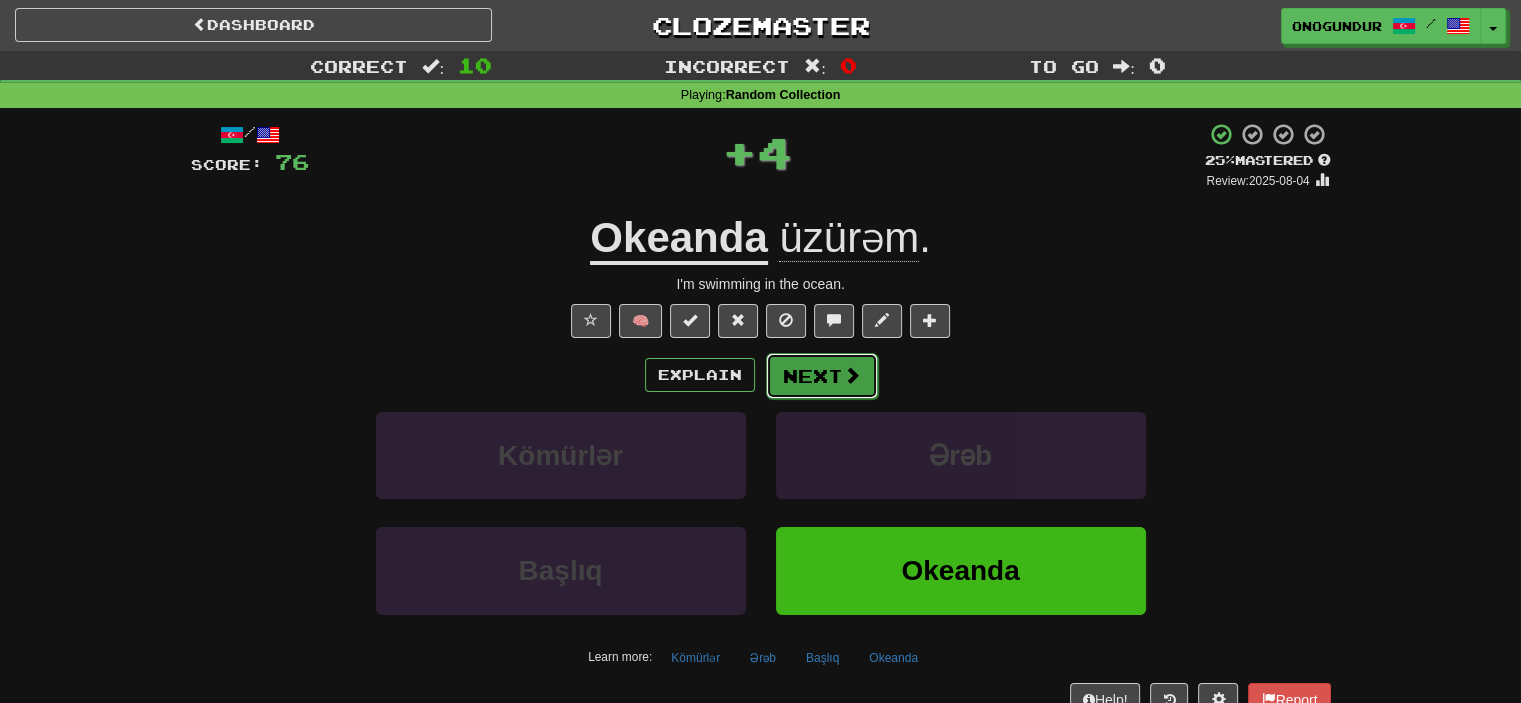 click on "Next" at bounding box center (822, 376) 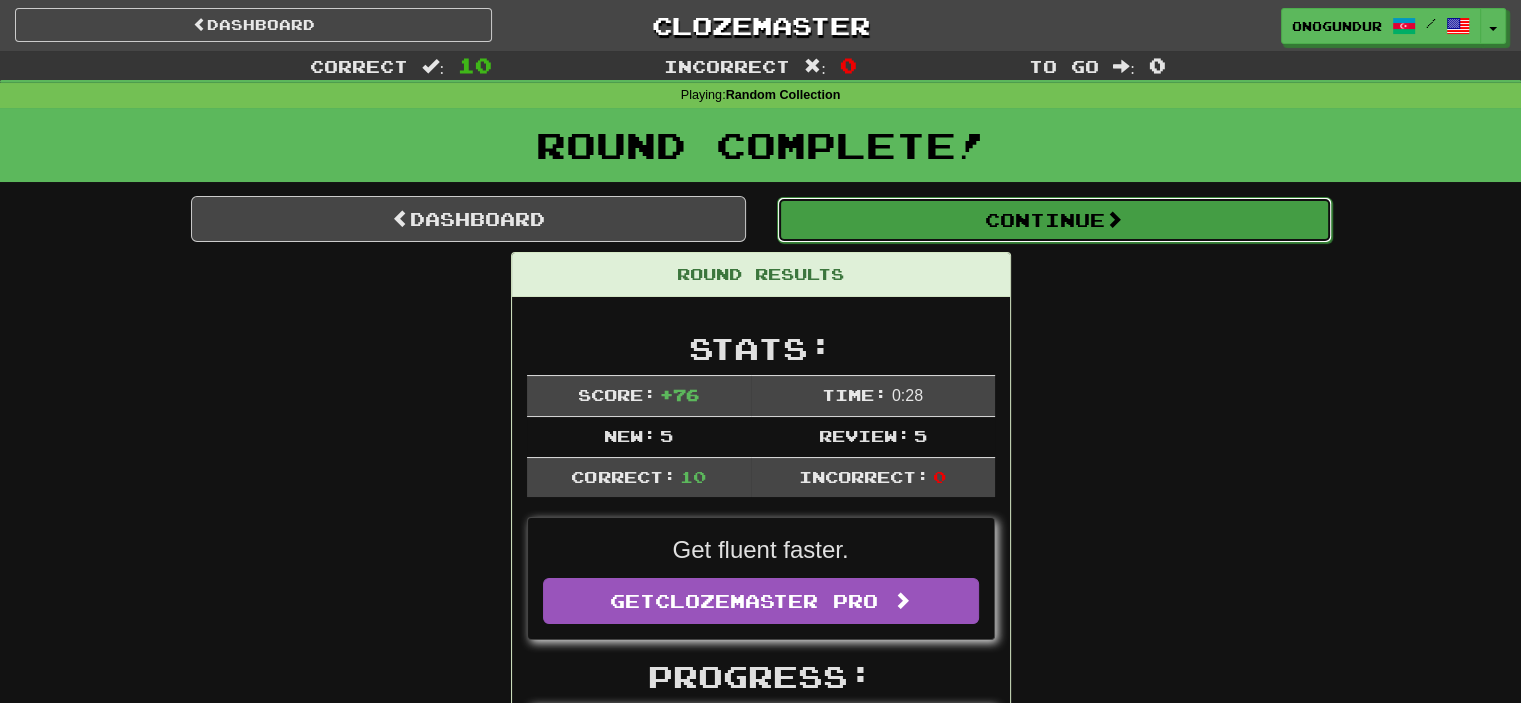 click on "Continue" at bounding box center [1054, 220] 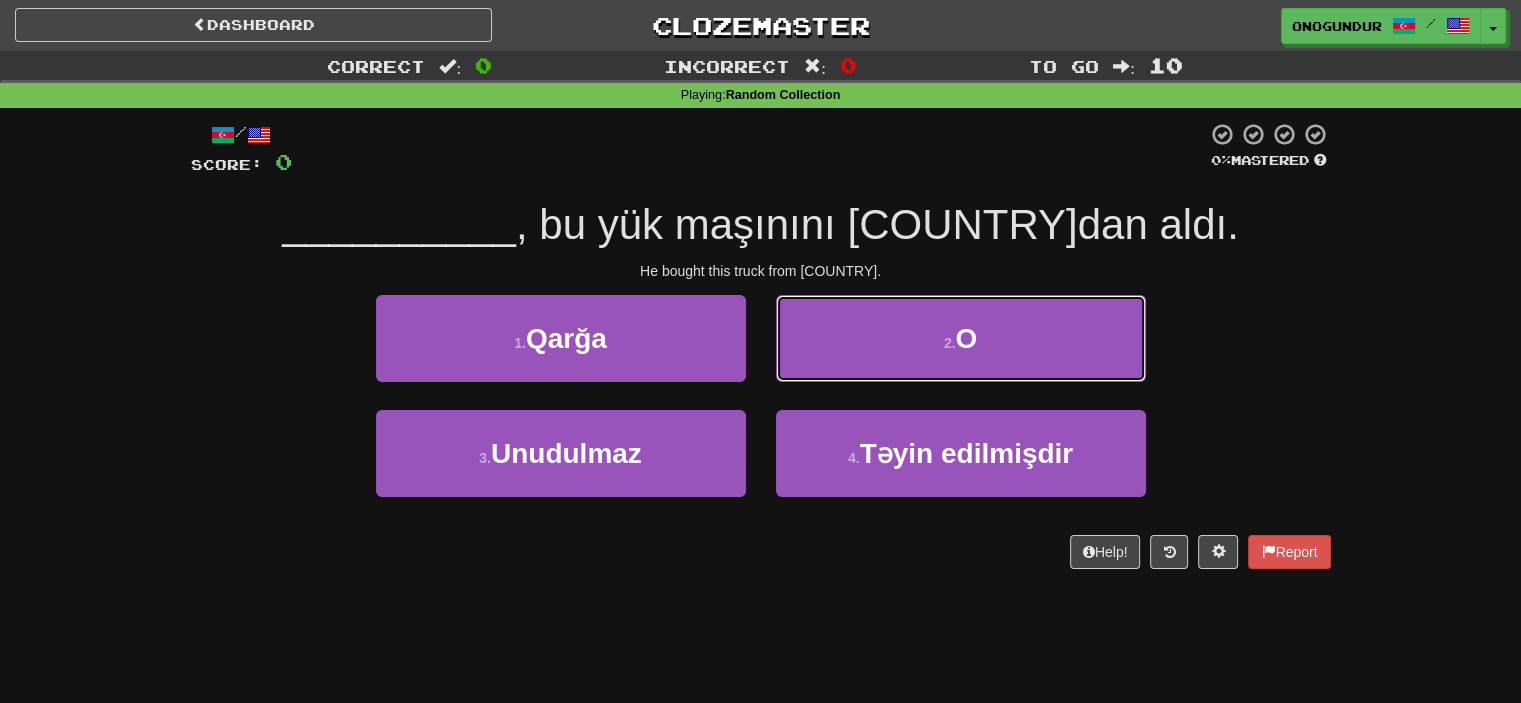drag, startPoint x: 886, startPoint y: 319, endPoint x: 852, endPoint y: 344, distance: 42.201897 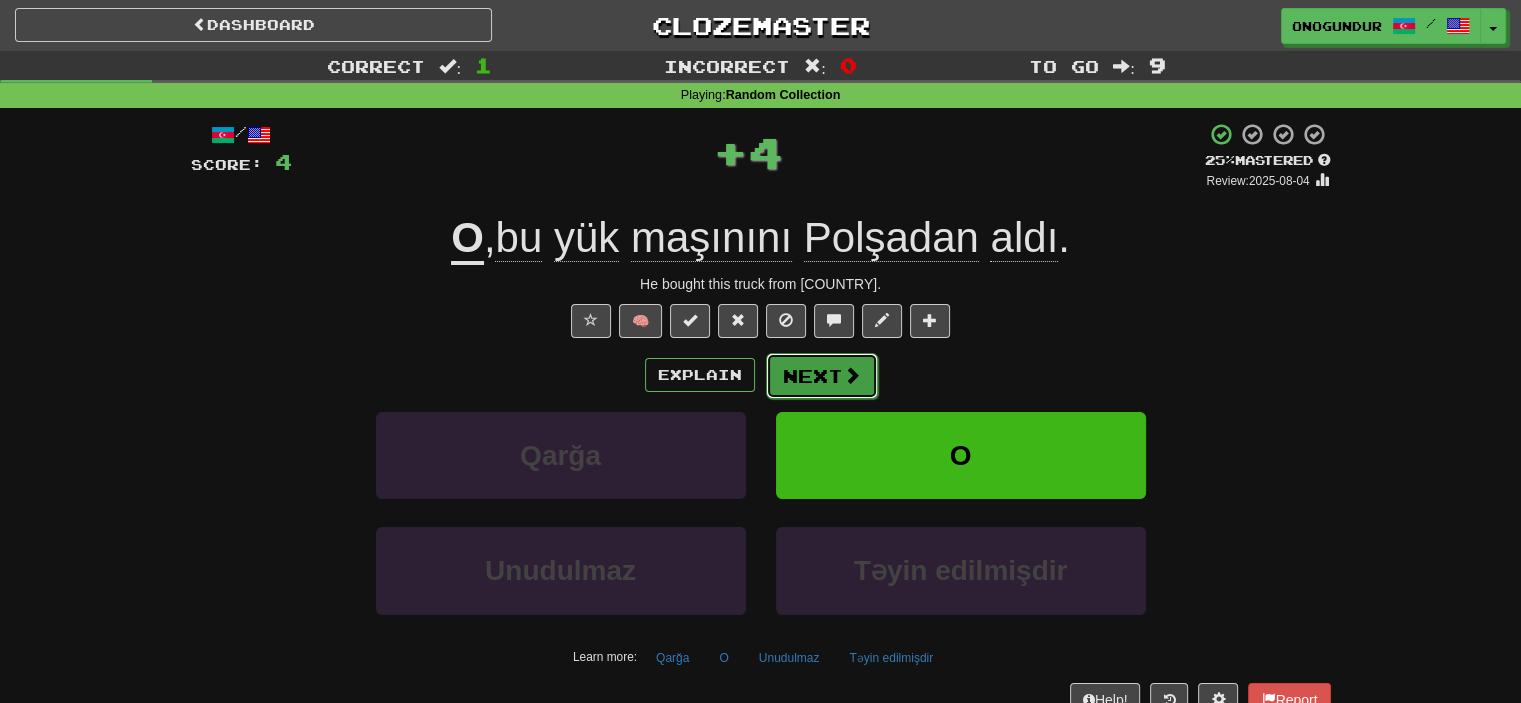 click on "Next" at bounding box center [822, 376] 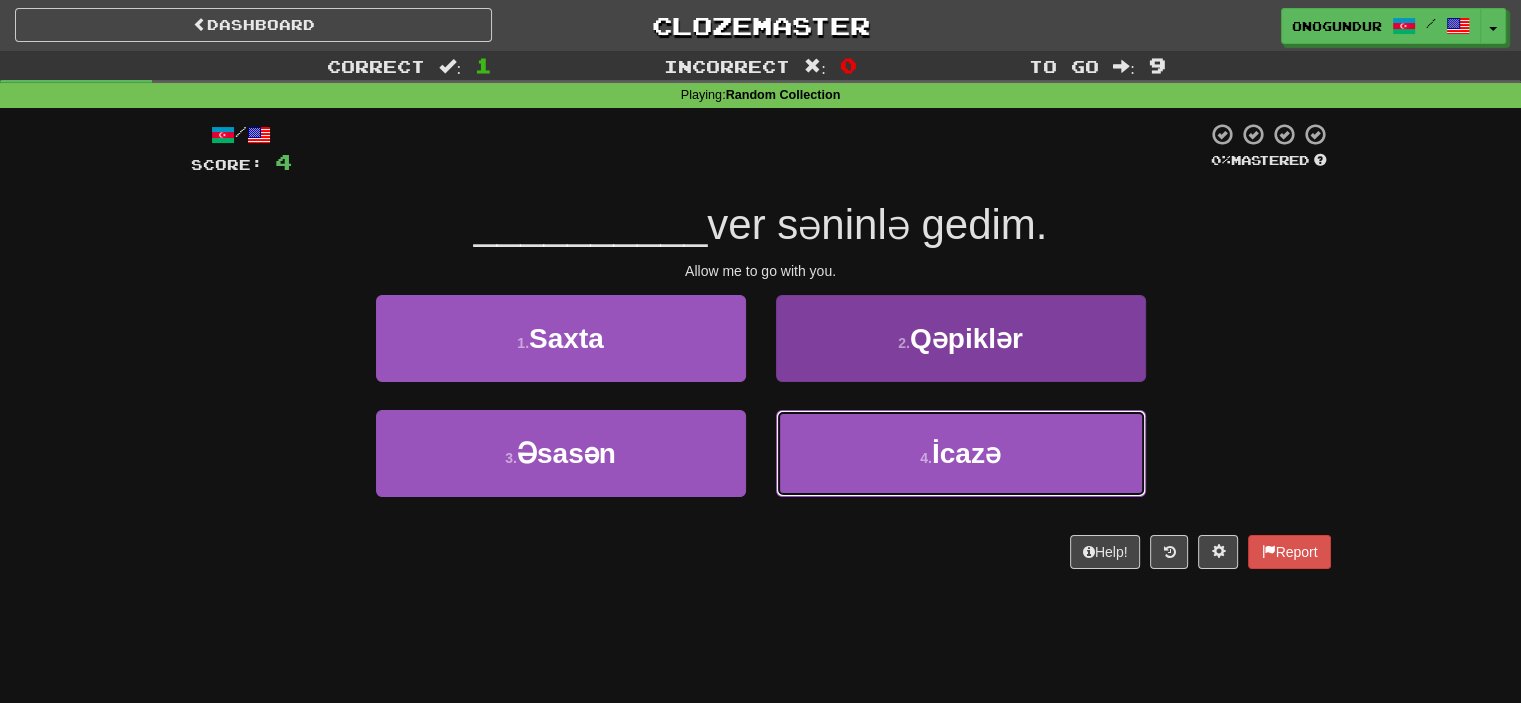 click on "4 . İcazə" at bounding box center [961, 453] 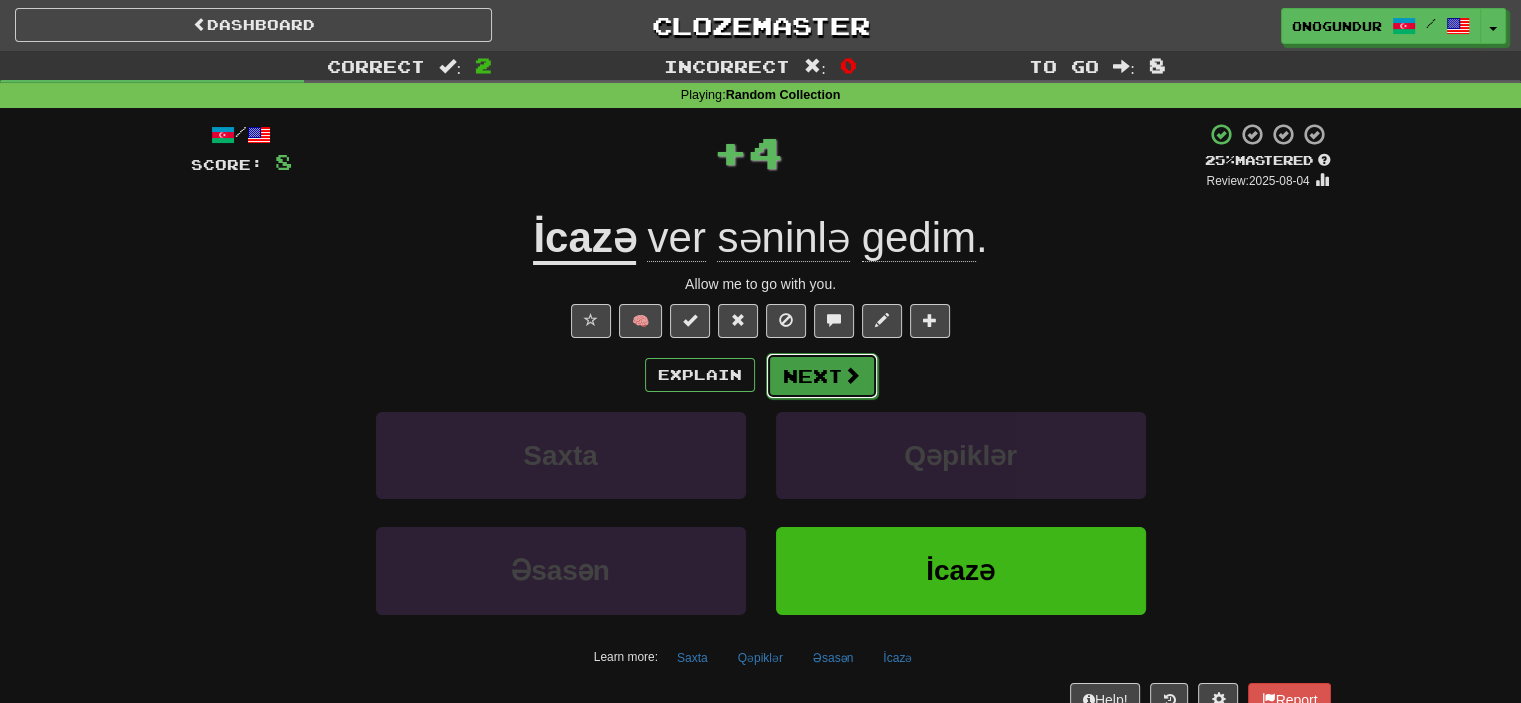 click on "Next" at bounding box center (822, 376) 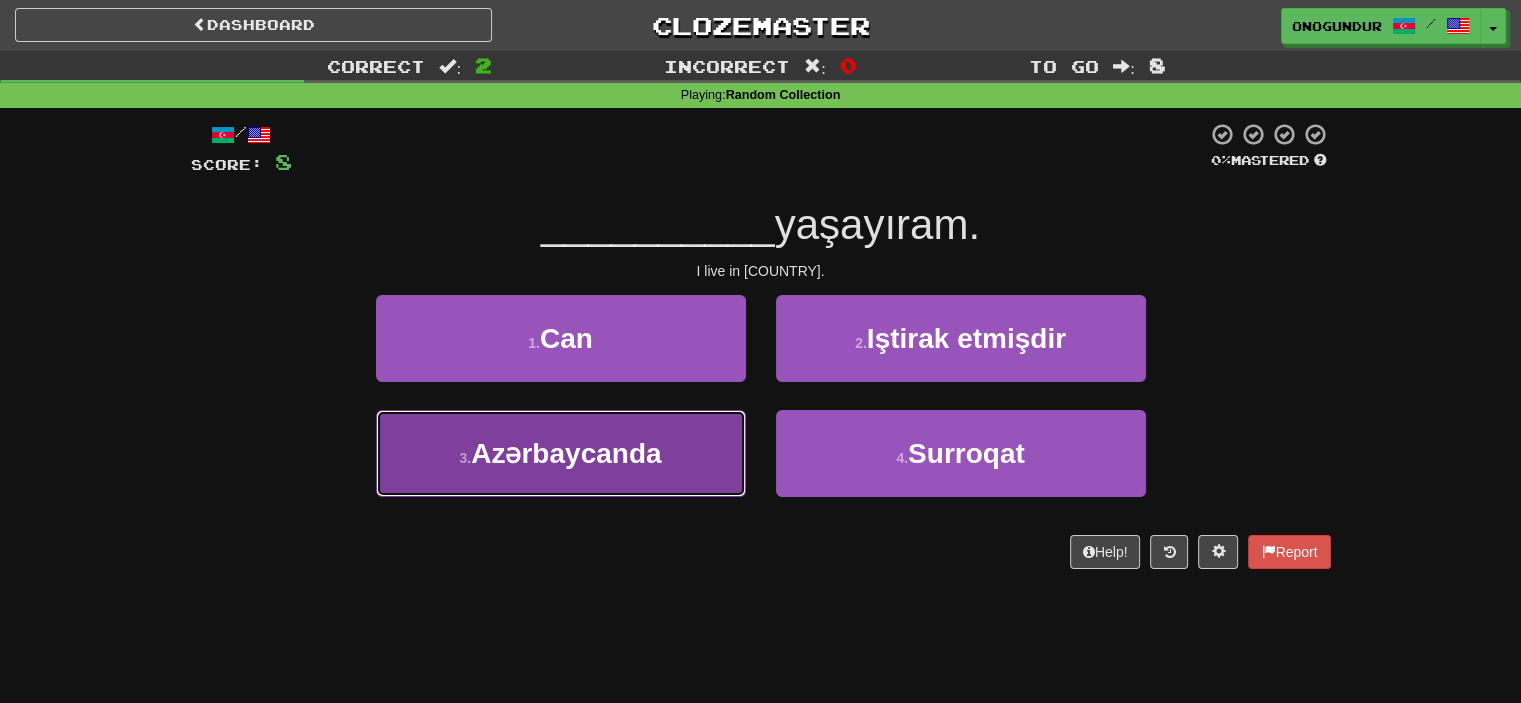 click on "Azərbaycanda" at bounding box center [566, 453] 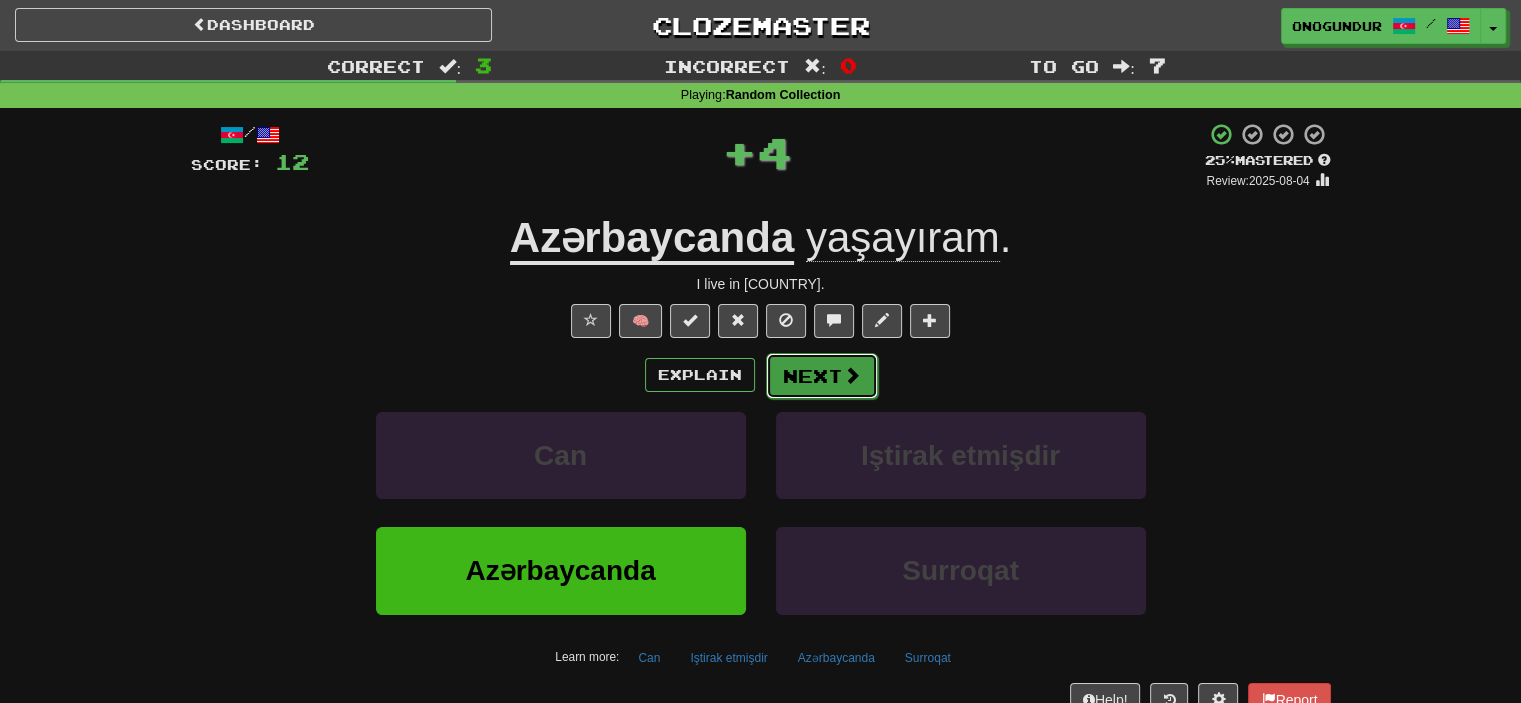 click on "Next" at bounding box center (822, 376) 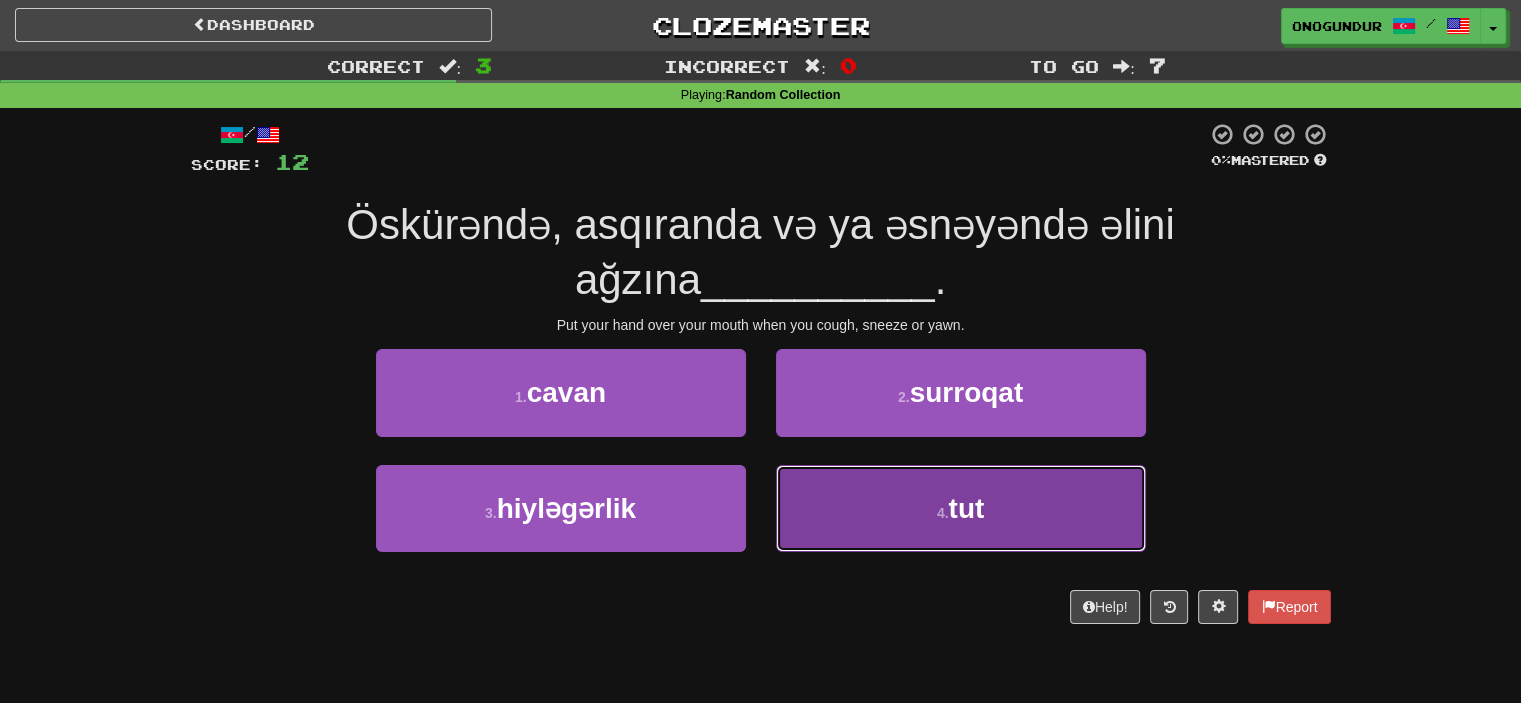 click on "4 .  tut" at bounding box center (961, 508) 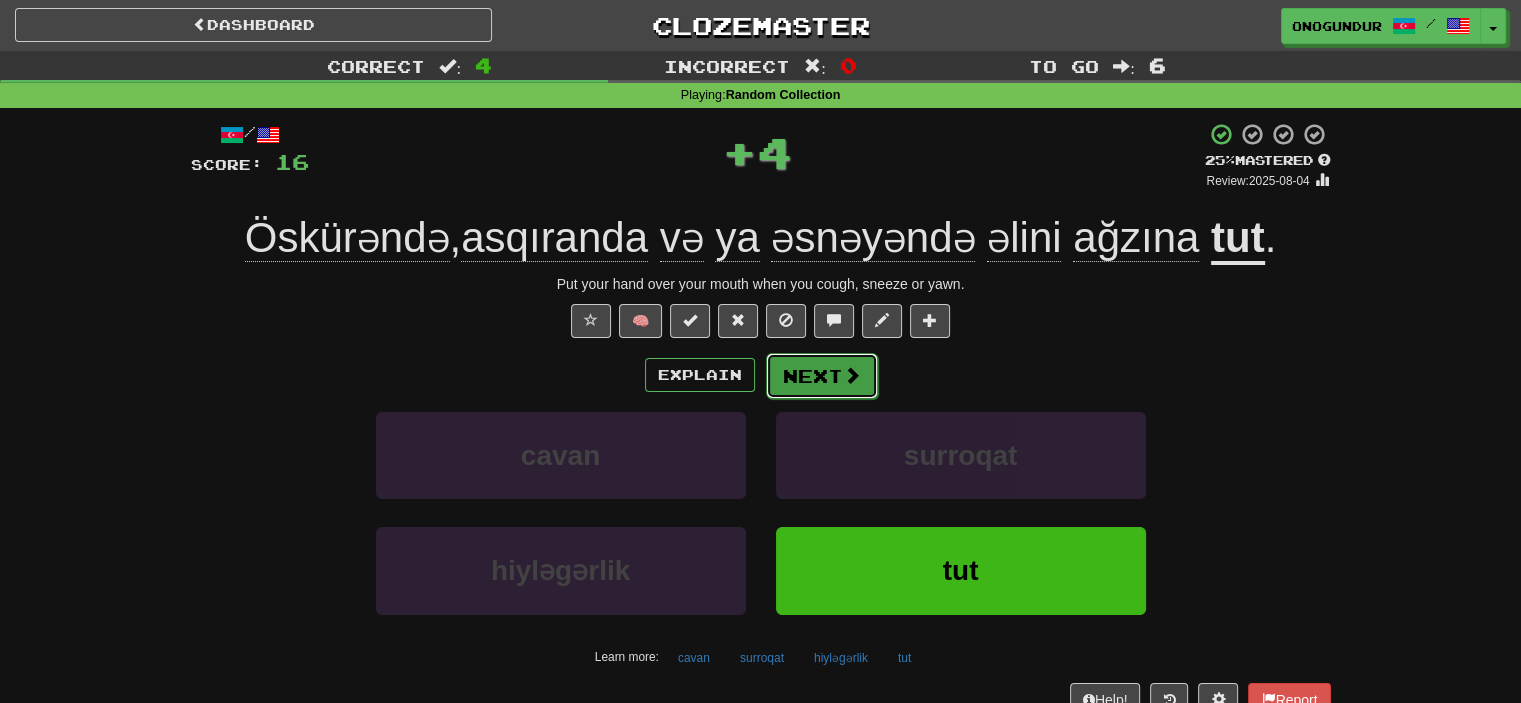 click on "Next" at bounding box center (822, 376) 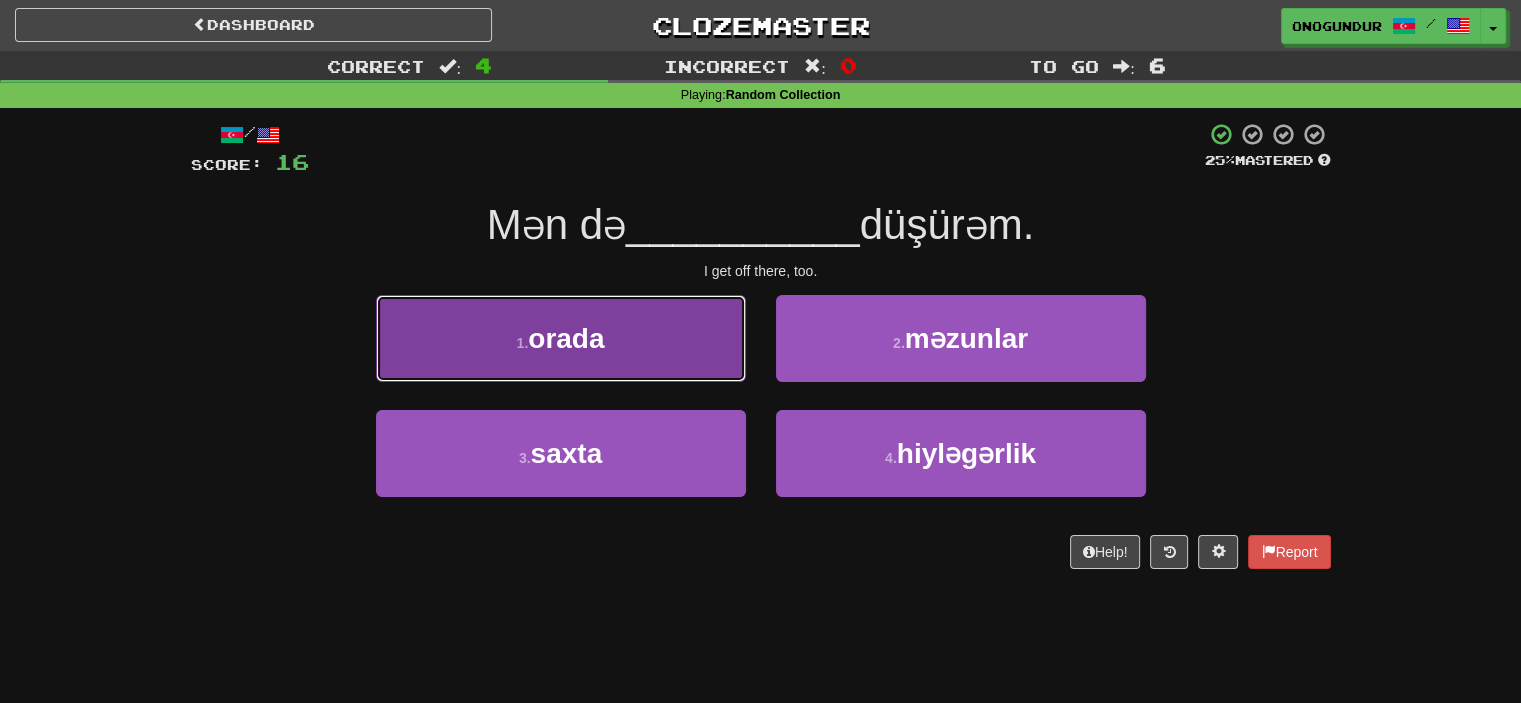 click on "1 . orada" at bounding box center (561, 338) 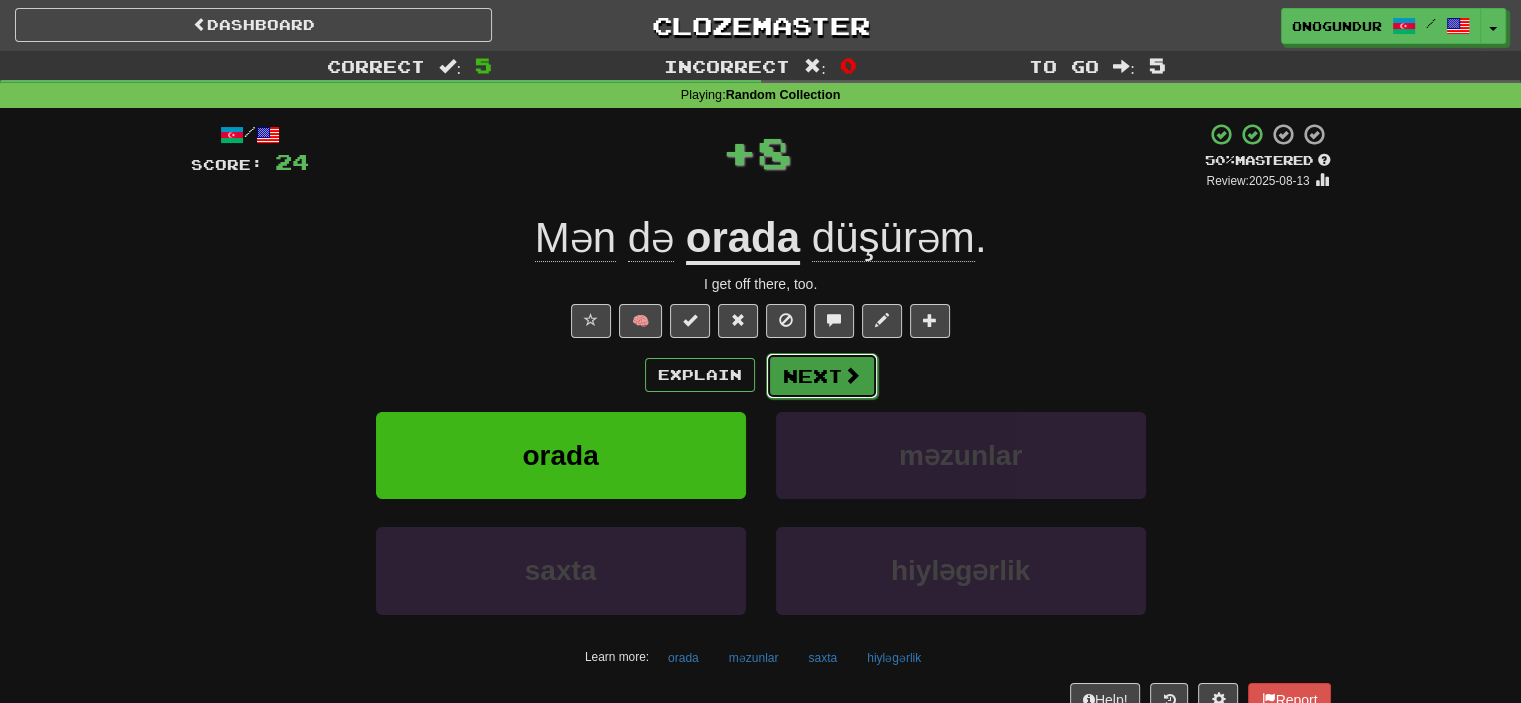 click on "Next" at bounding box center [822, 376] 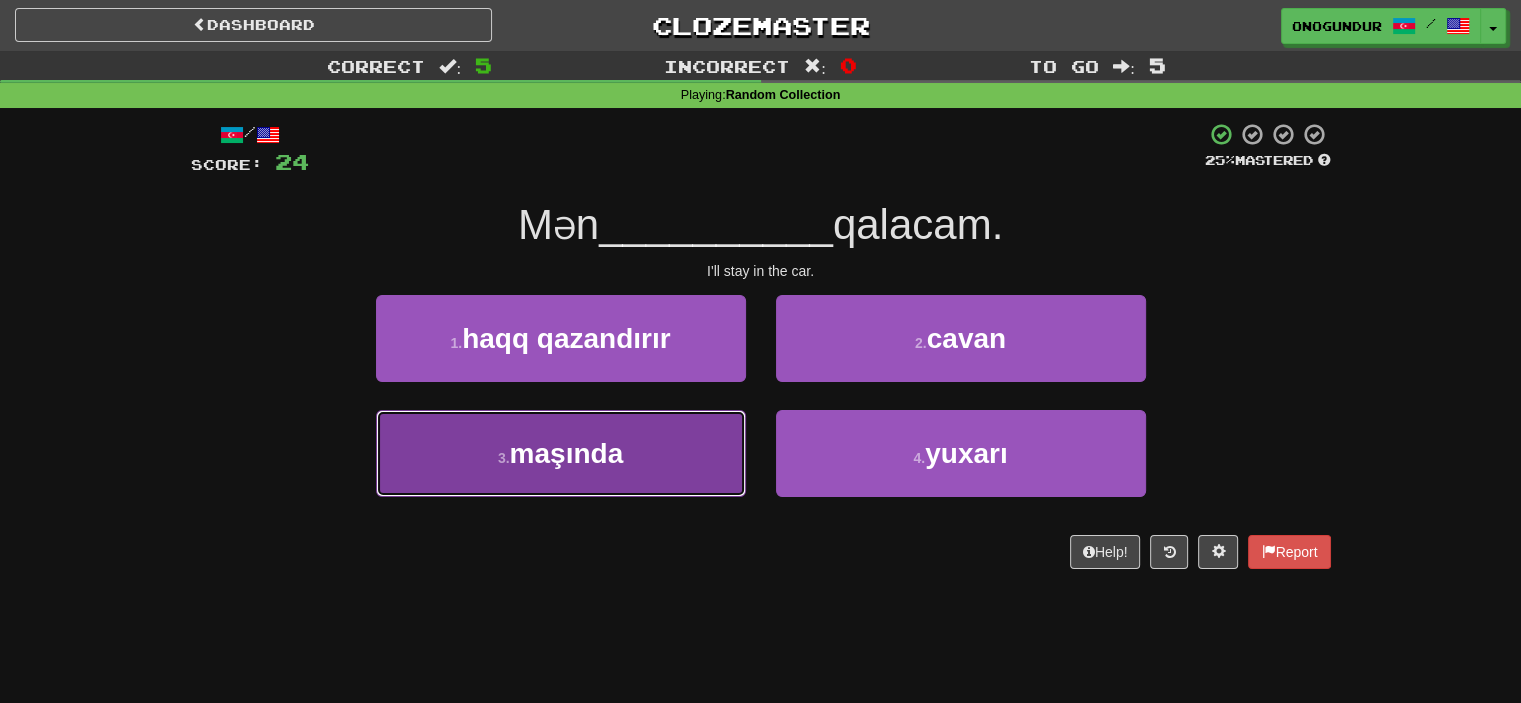 click on "3 . maşında" at bounding box center [561, 453] 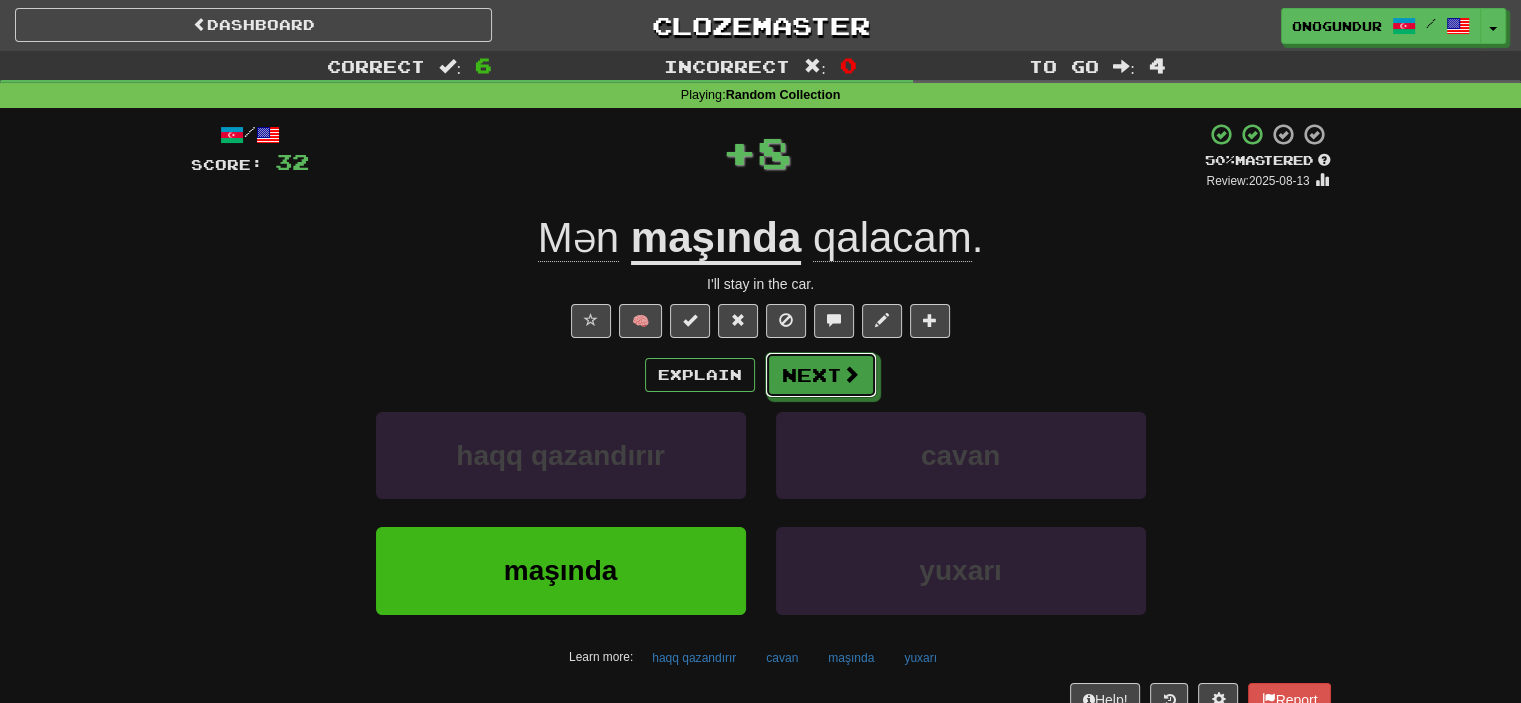 click on "Next" at bounding box center [821, 375] 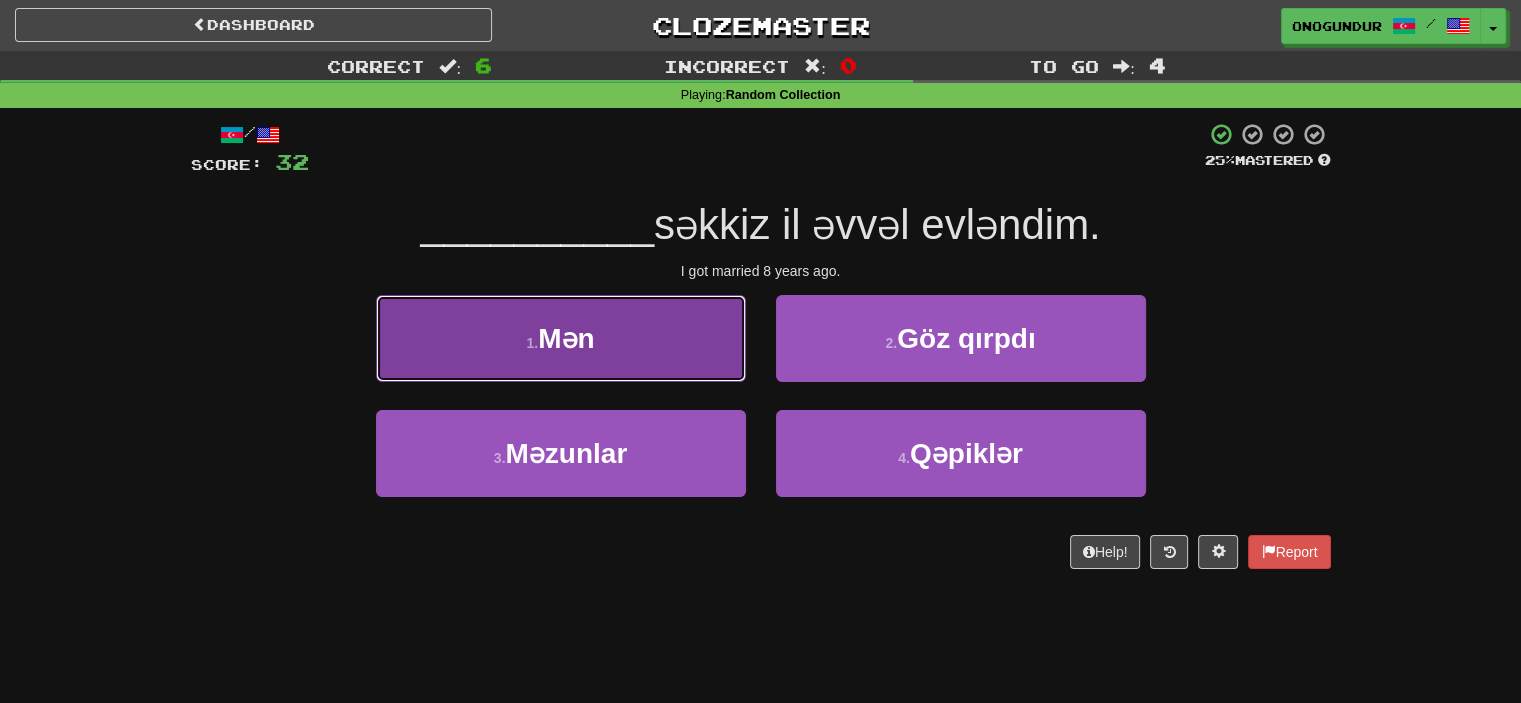 click on "1 .  Mən" at bounding box center (561, 338) 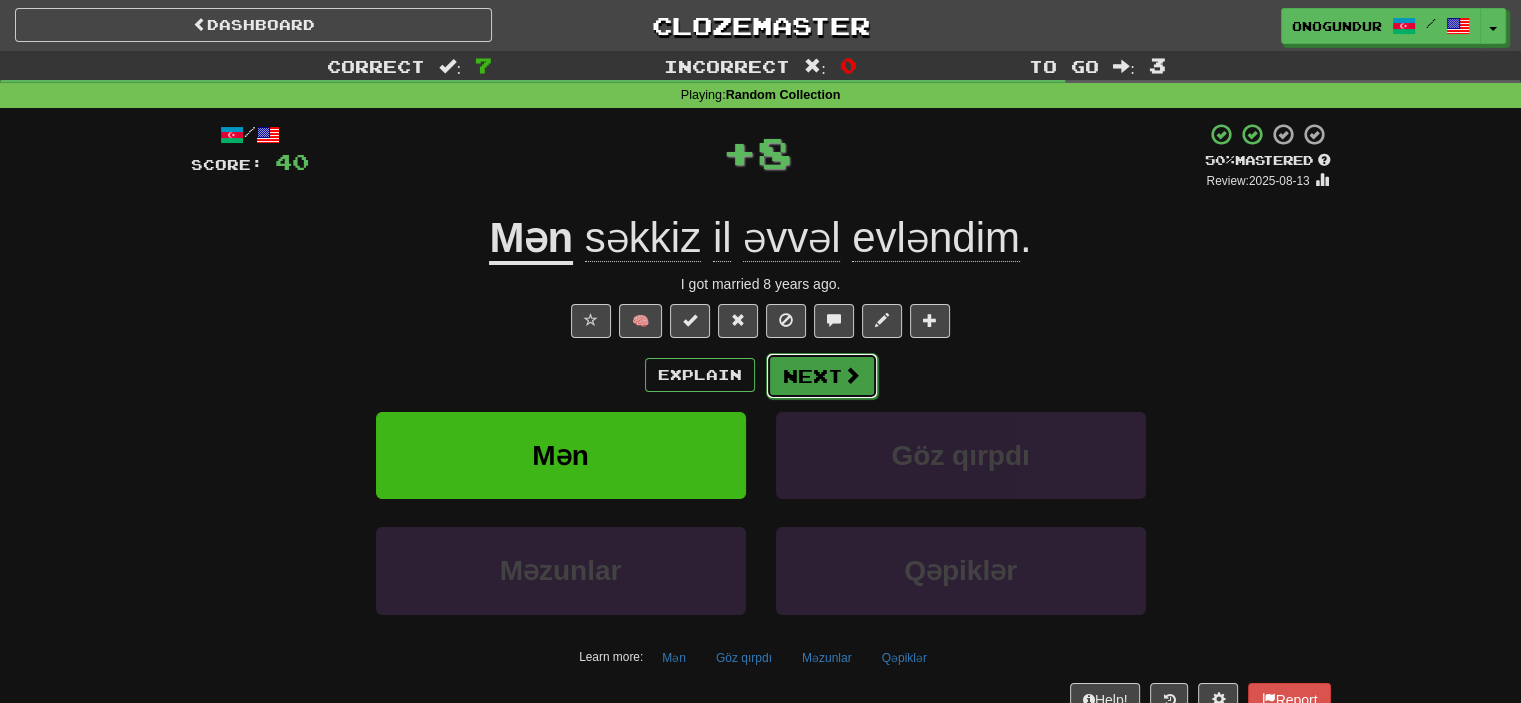 click on "Next" at bounding box center (822, 376) 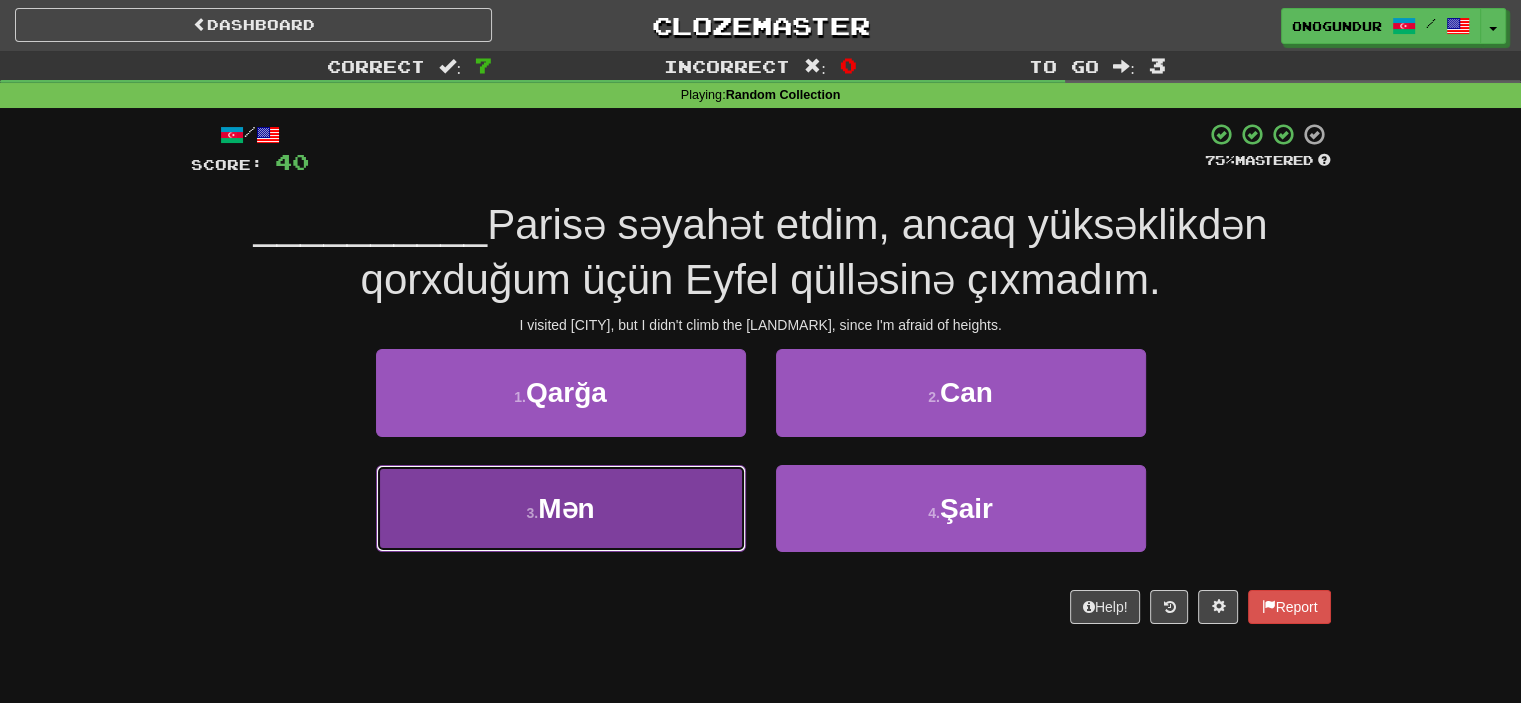 click on "3 .  Mən" at bounding box center [561, 508] 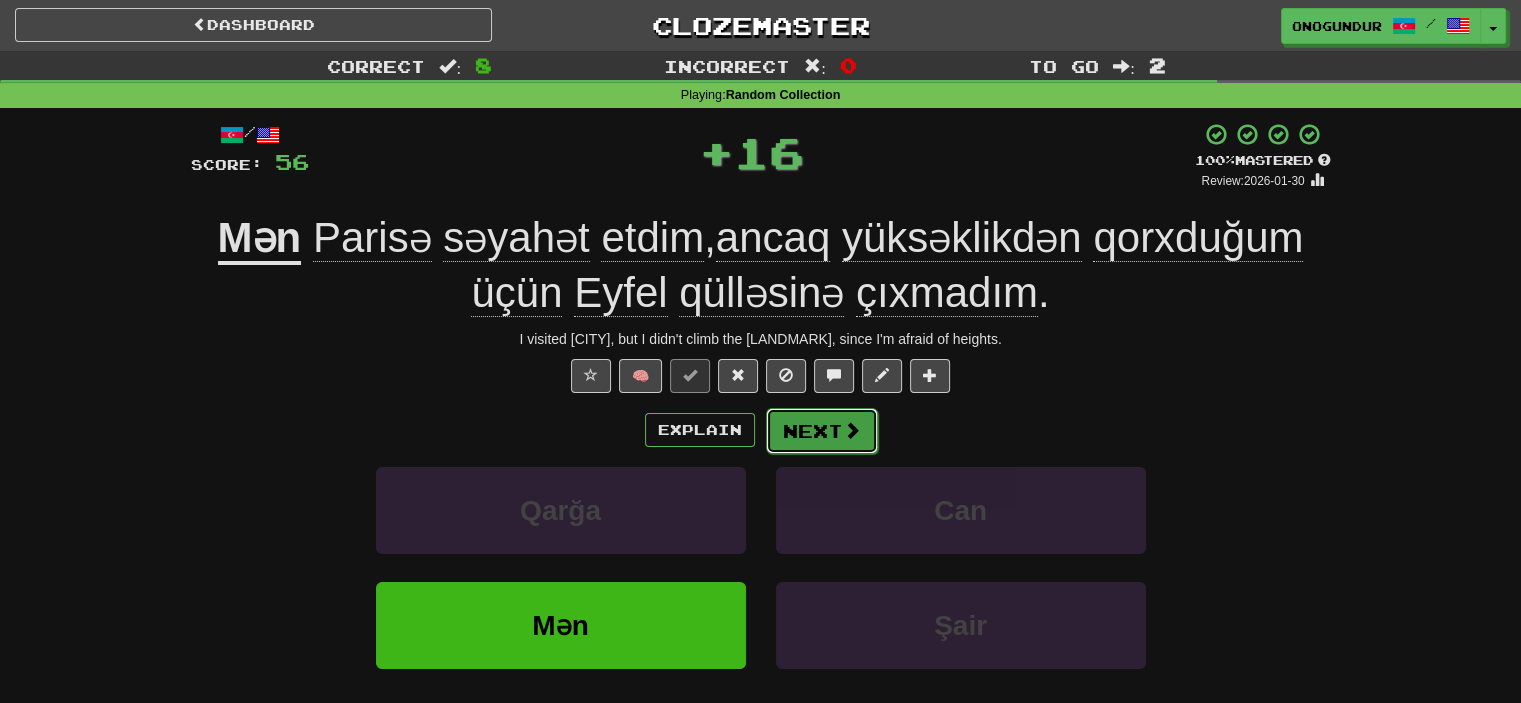 click on "Next" at bounding box center [822, 431] 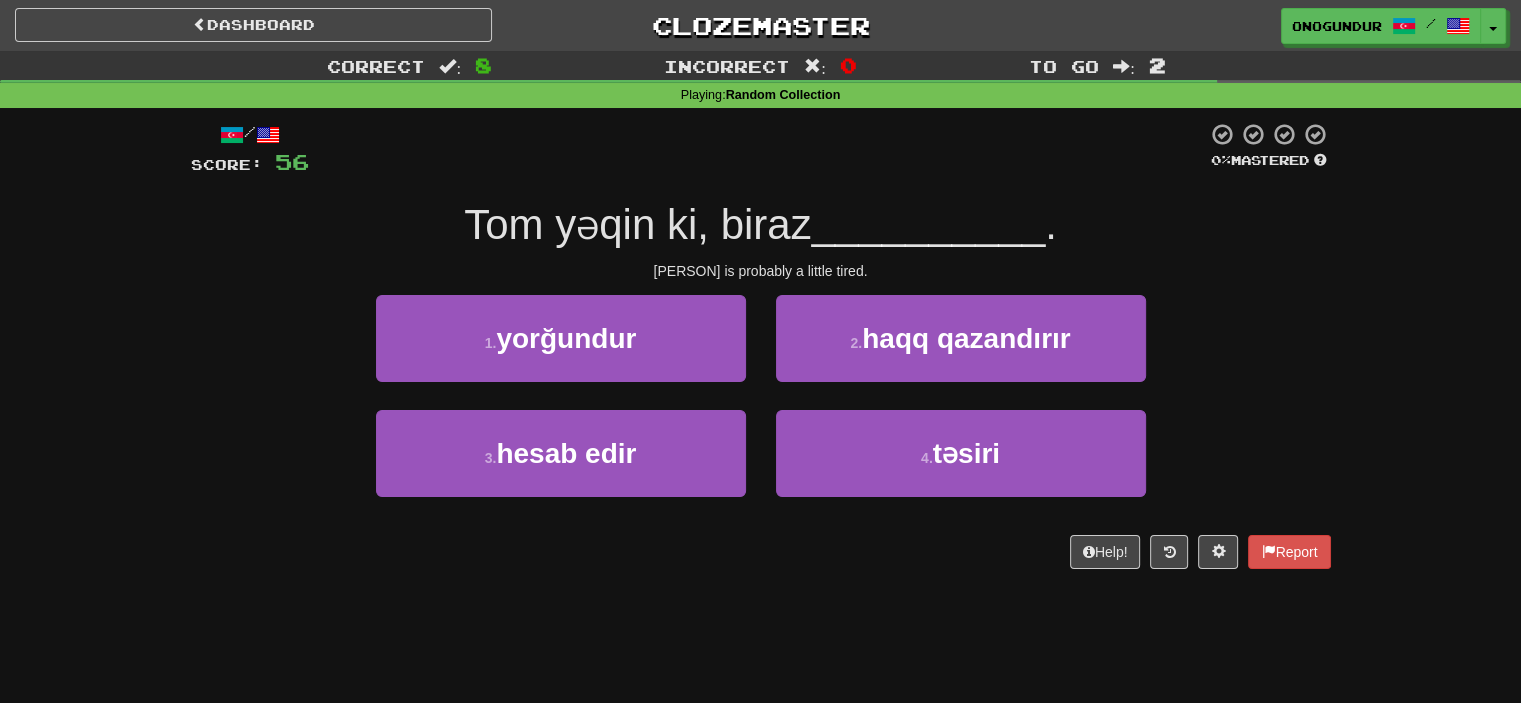 click on "/ Score: 56 0 % Mastered [PERSON] yəqin ki, biraz __________ . [PERSON] is probably a little tired. 1 . yorğundur 2 . haqq qazandırır 3 . hesab edir 4 . təsiri Help! Report" at bounding box center [761, 352] 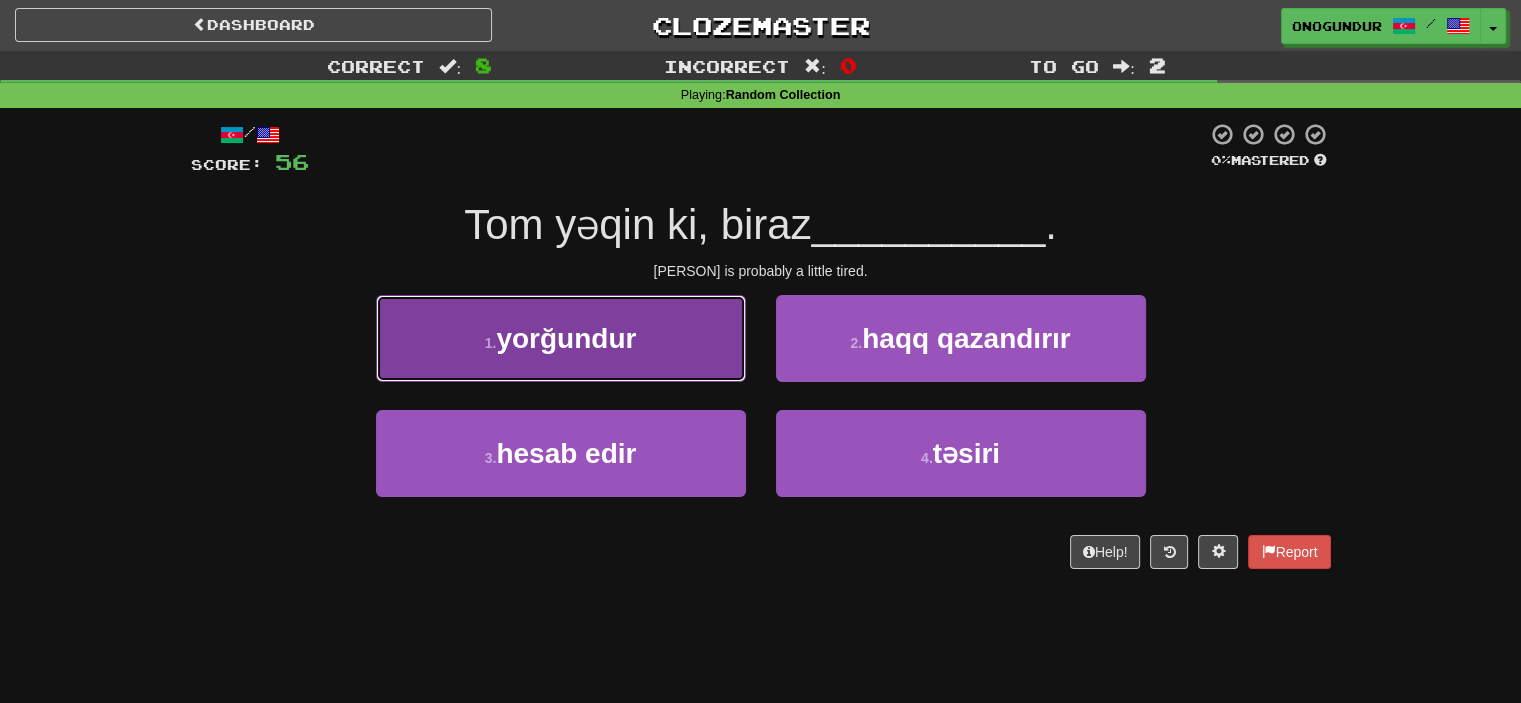 click on "yorğundur" at bounding box center (566, 338) 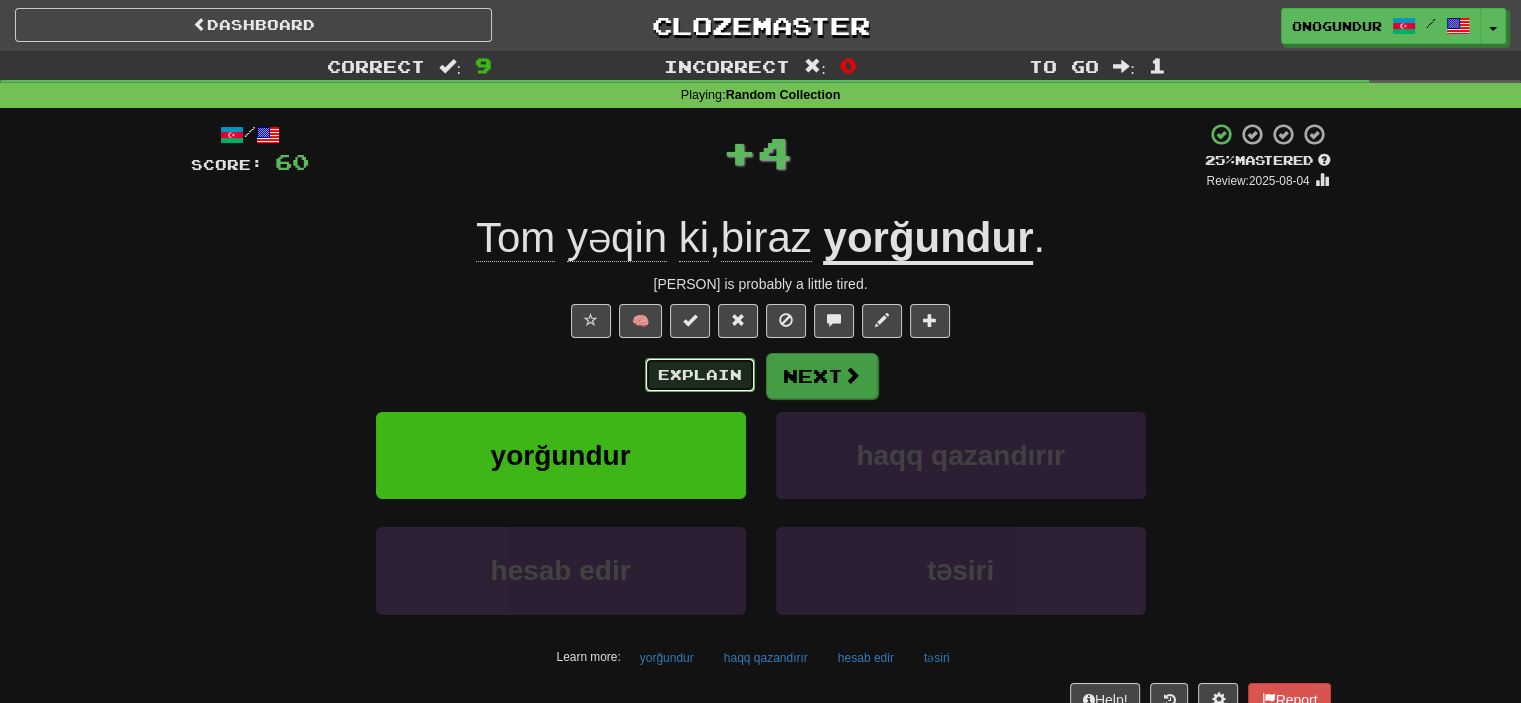 drag, startPoint x: 742, startPoint y: 370, endPoint x: 763, endPoint y: 373, distance: 21.213203 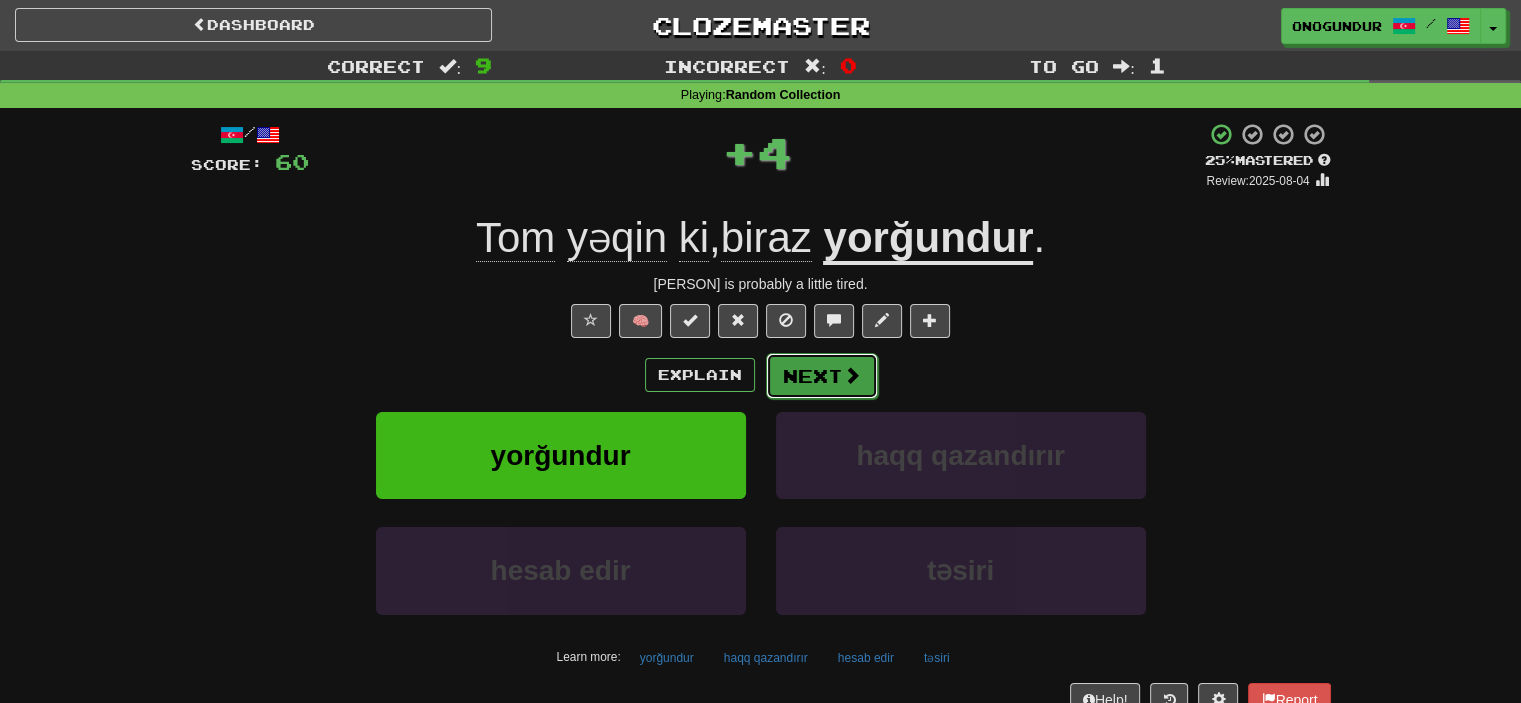 click on "Next" at bounding box center (822, 376) 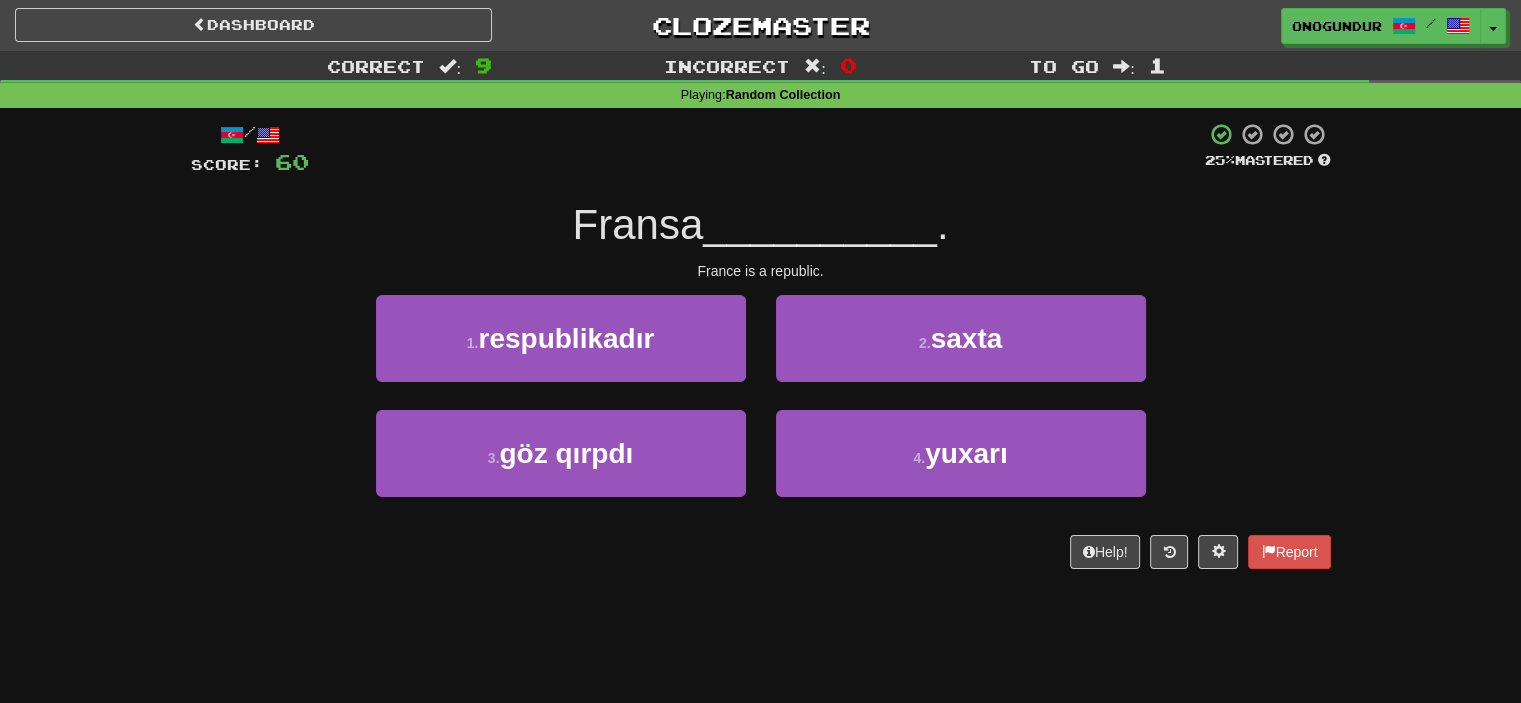 click on "/ Score: 60 25 % Mastered [COUNTRY] __________ . France is a republic. 1 . respublikadır 2 . saxta 3 . göz qırpdı 4 . yuxarı Help! Report" at bounding box center (761, 352) 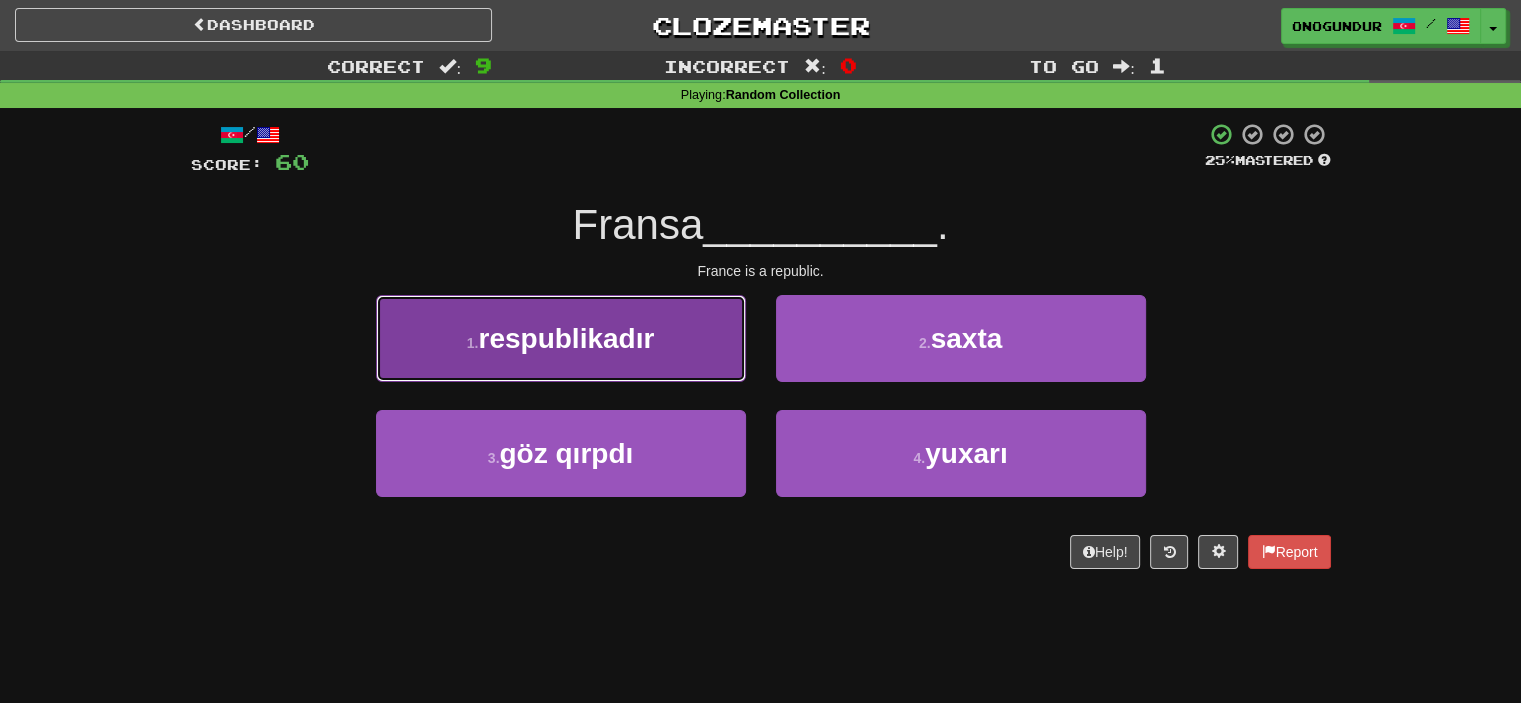 click on "1 . respublikadır" at bounding box center (561, 338) 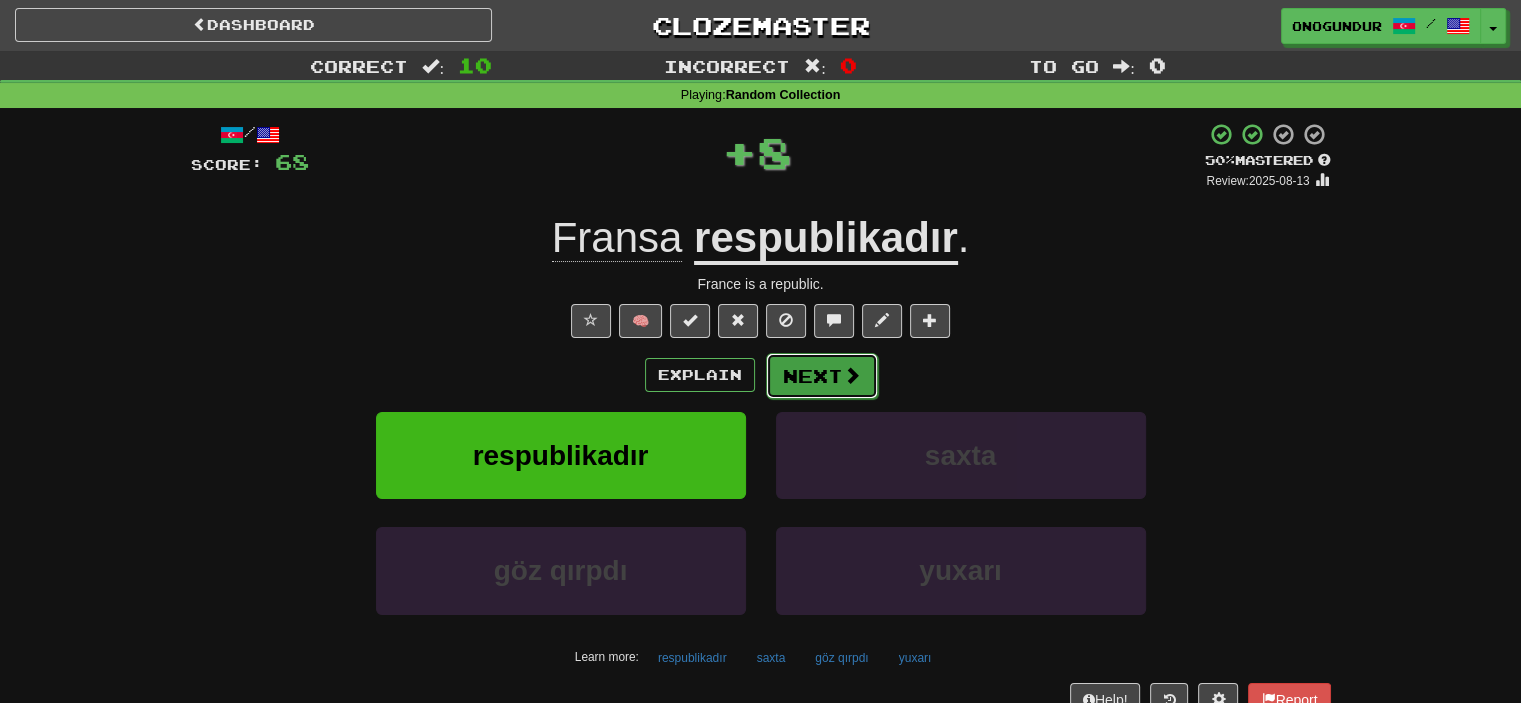 click on "Next" at bounding box center (822, 376) 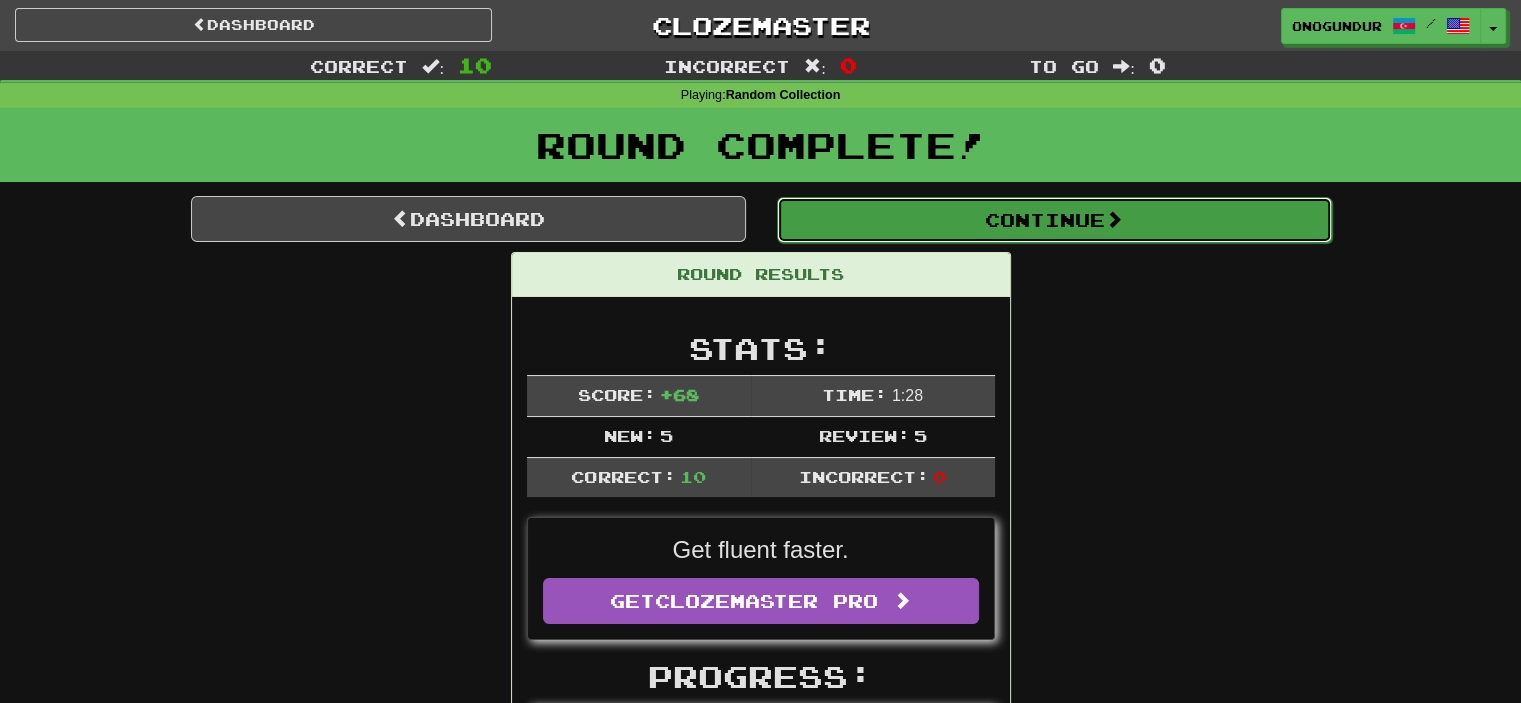 click on "Continue" at bounding box center (1054, 220) 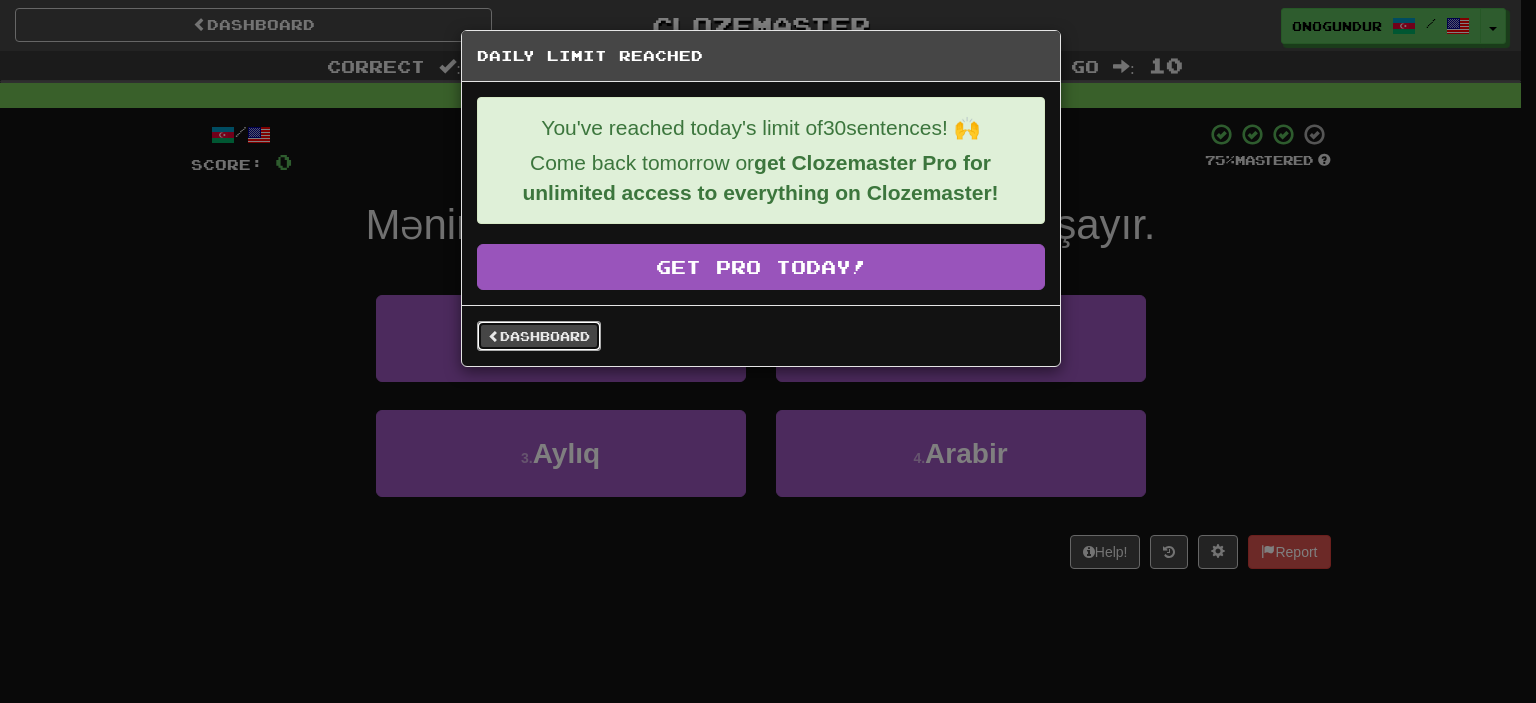 click on "Dashboard" at bounding box center [539, 336] 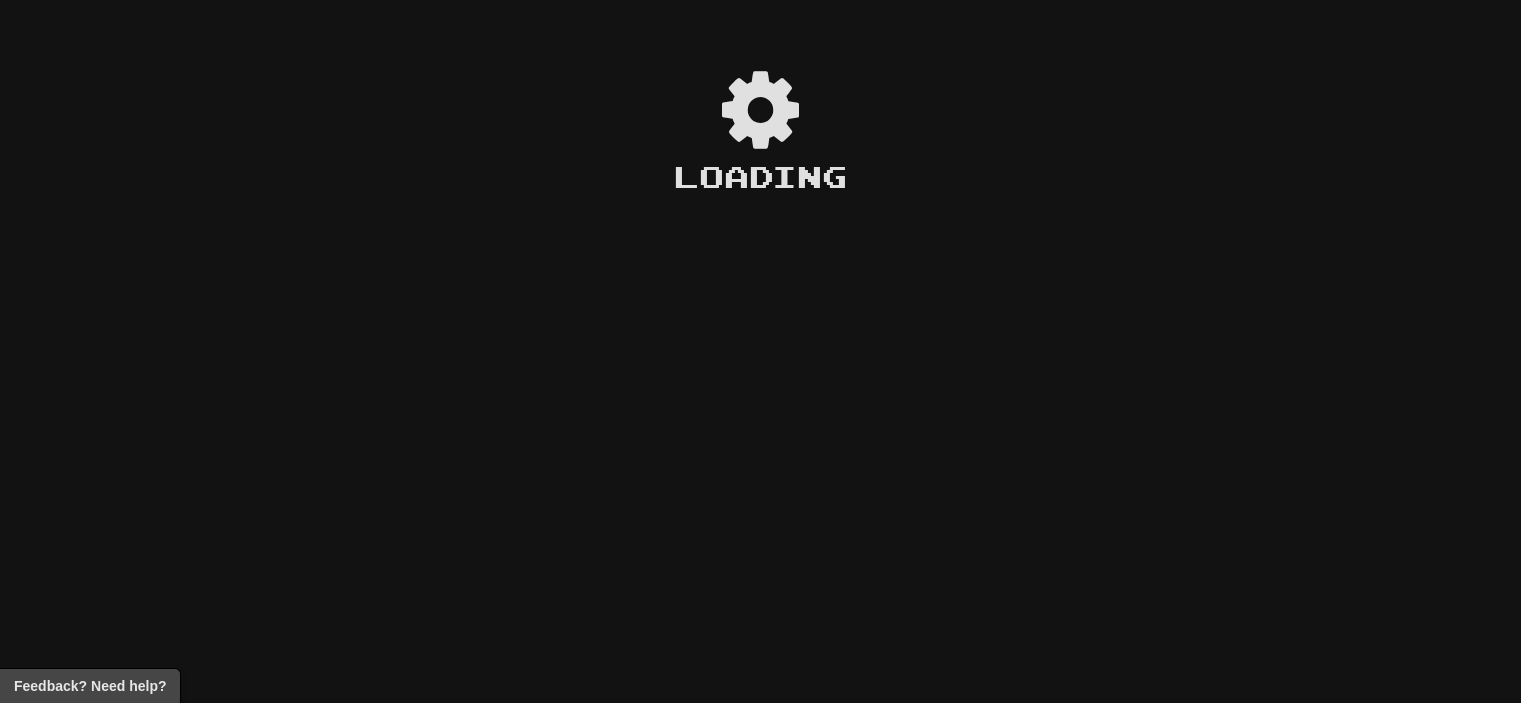 scroll, scrollTop: 0, scrollLeft: 0, axis: both 